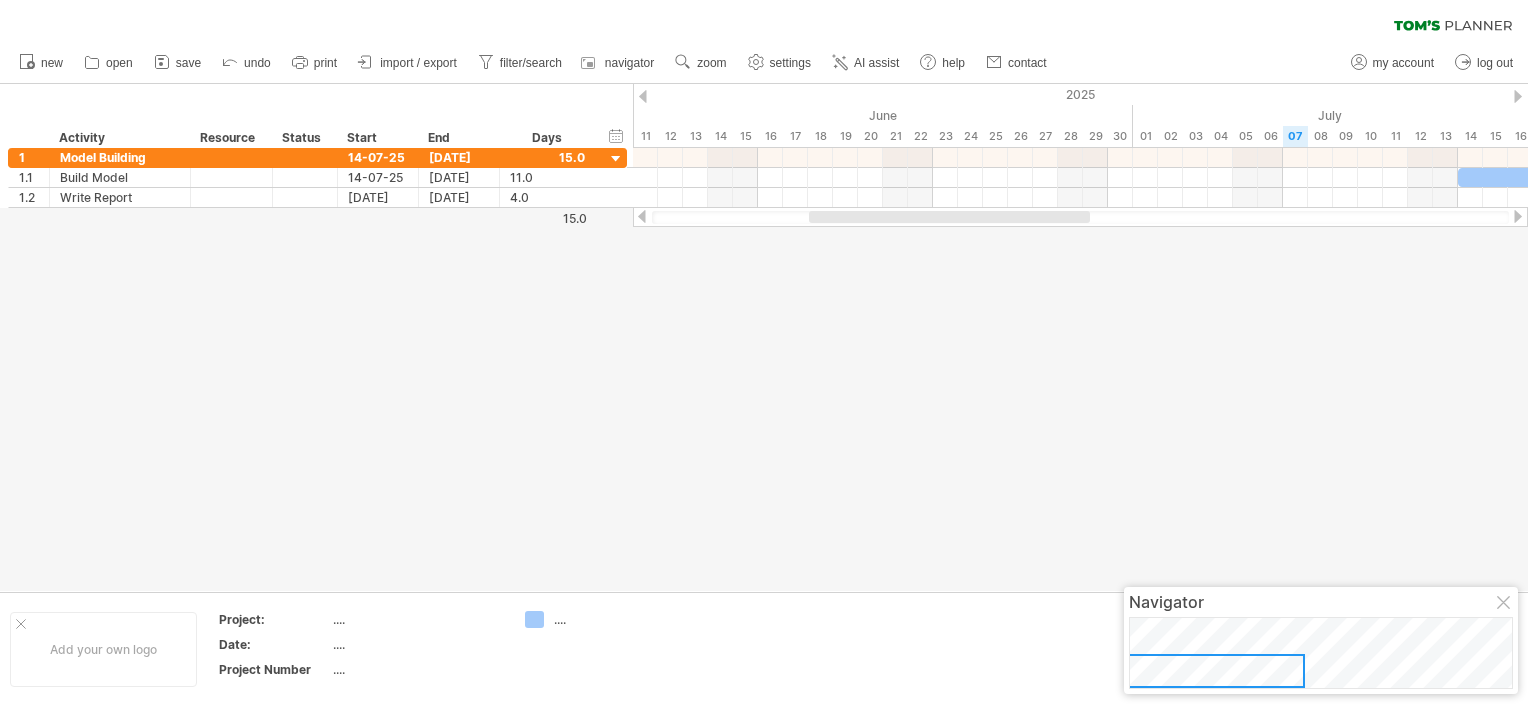 scroll, scrollTop: 0, scrollLeft: 0, axis: both 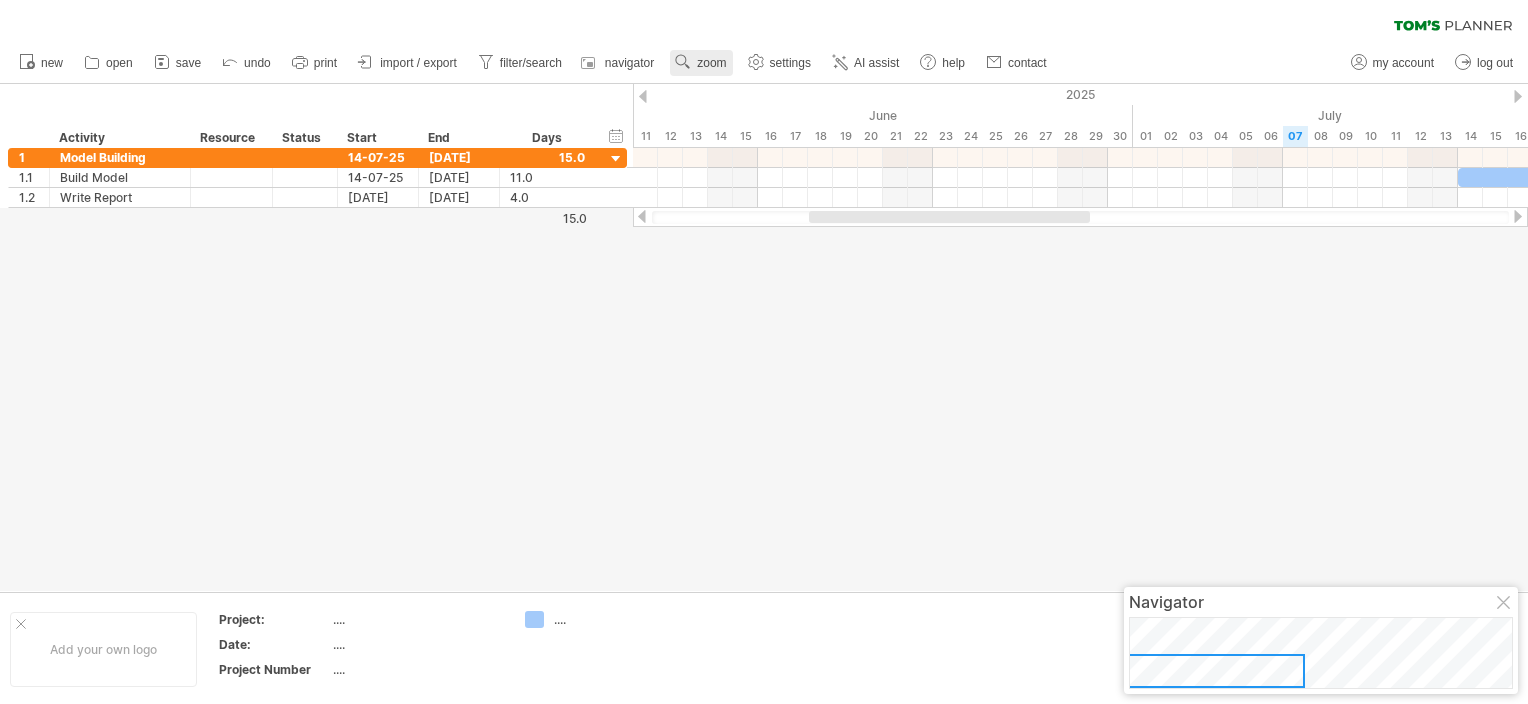 click on "zoom" at bounding box center [701, 63] 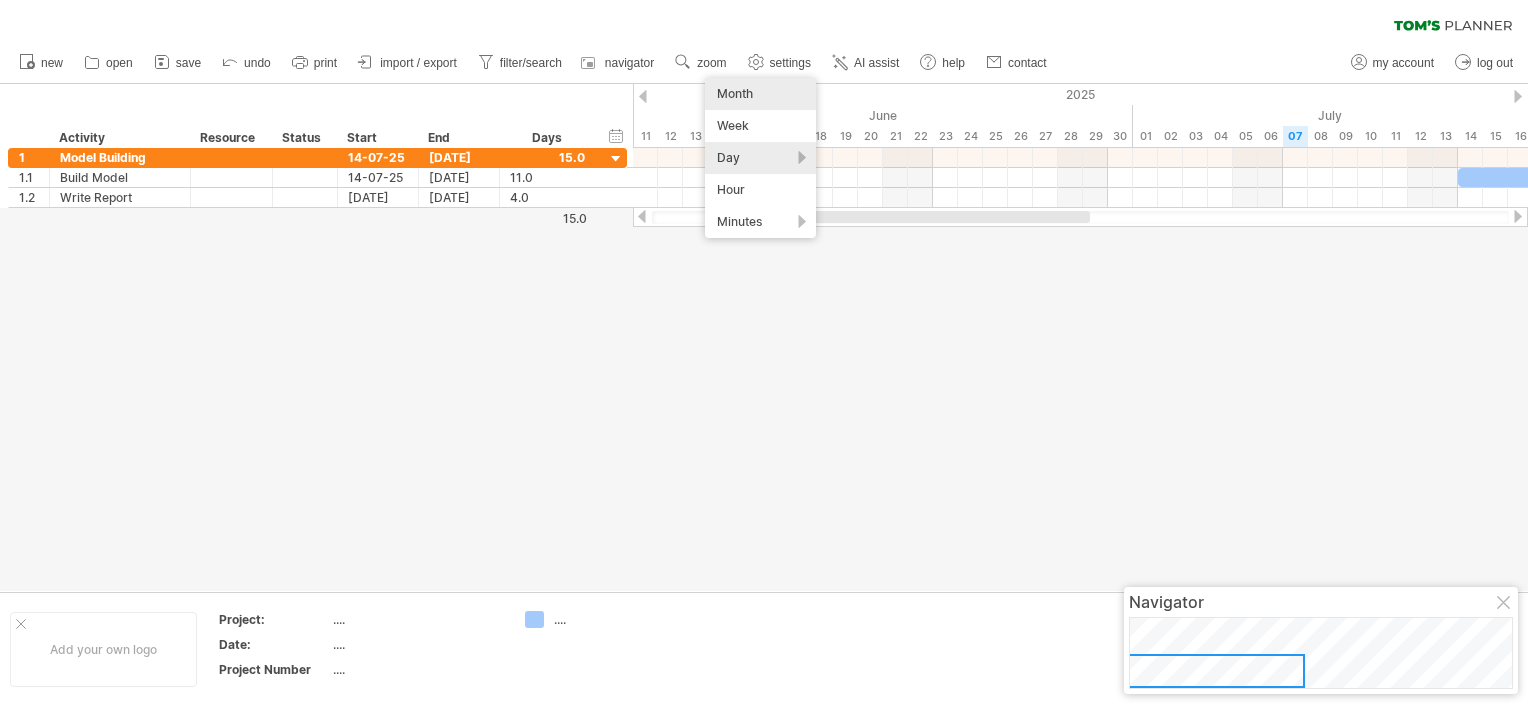 click on "Month" at bounding box center [760, 94] 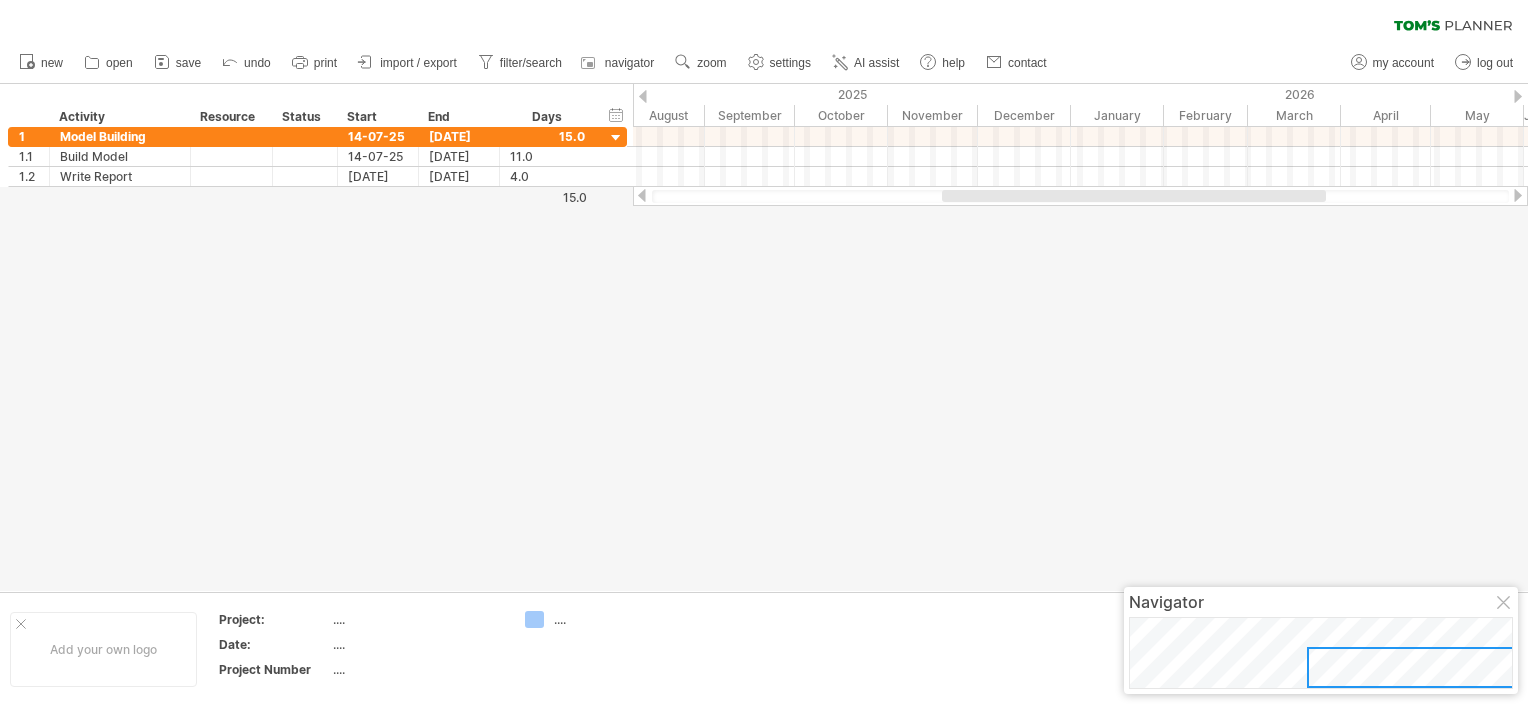 drag, startPoint x: 1040, startPoint y: 190, endPoint x: 1115, endPoint y: 204, distance: 76.29548 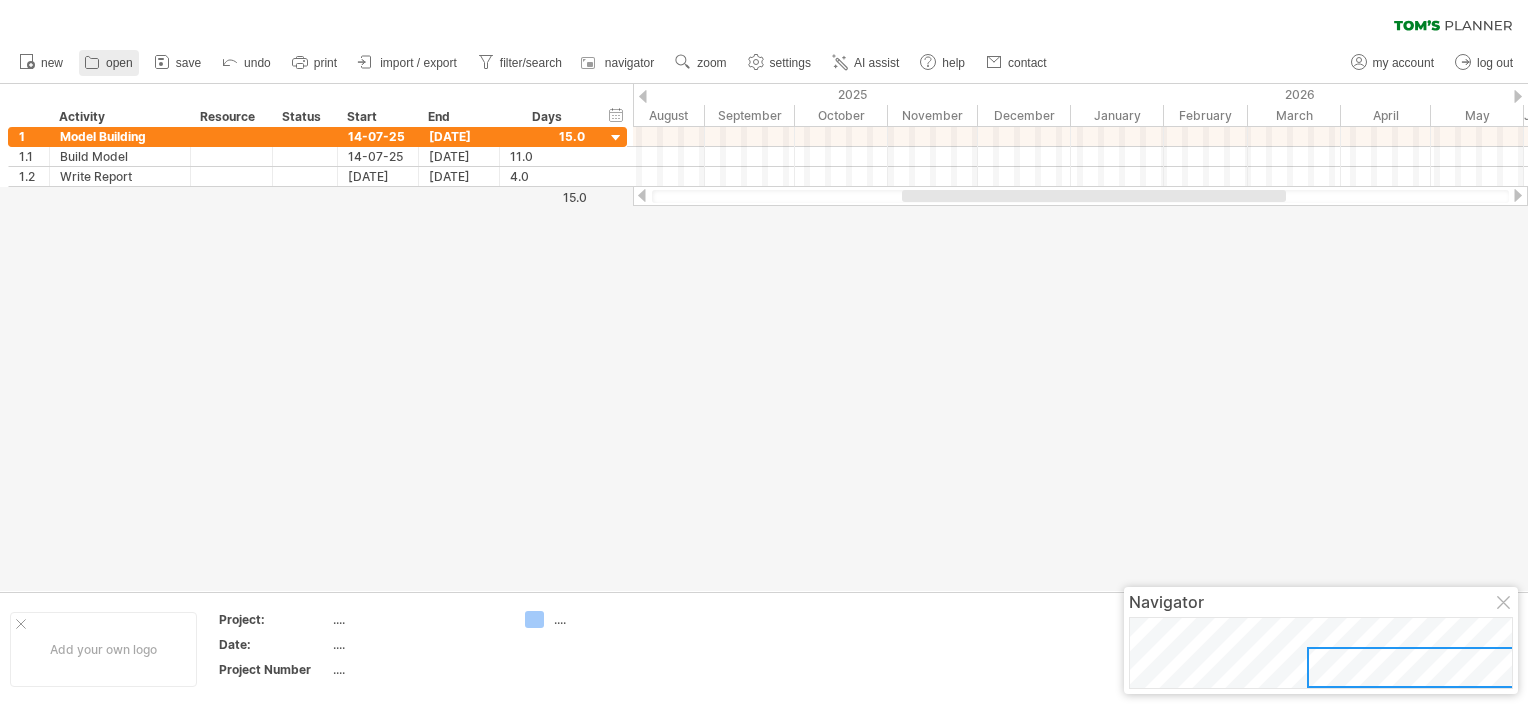 click at bounding box center [92, 62] 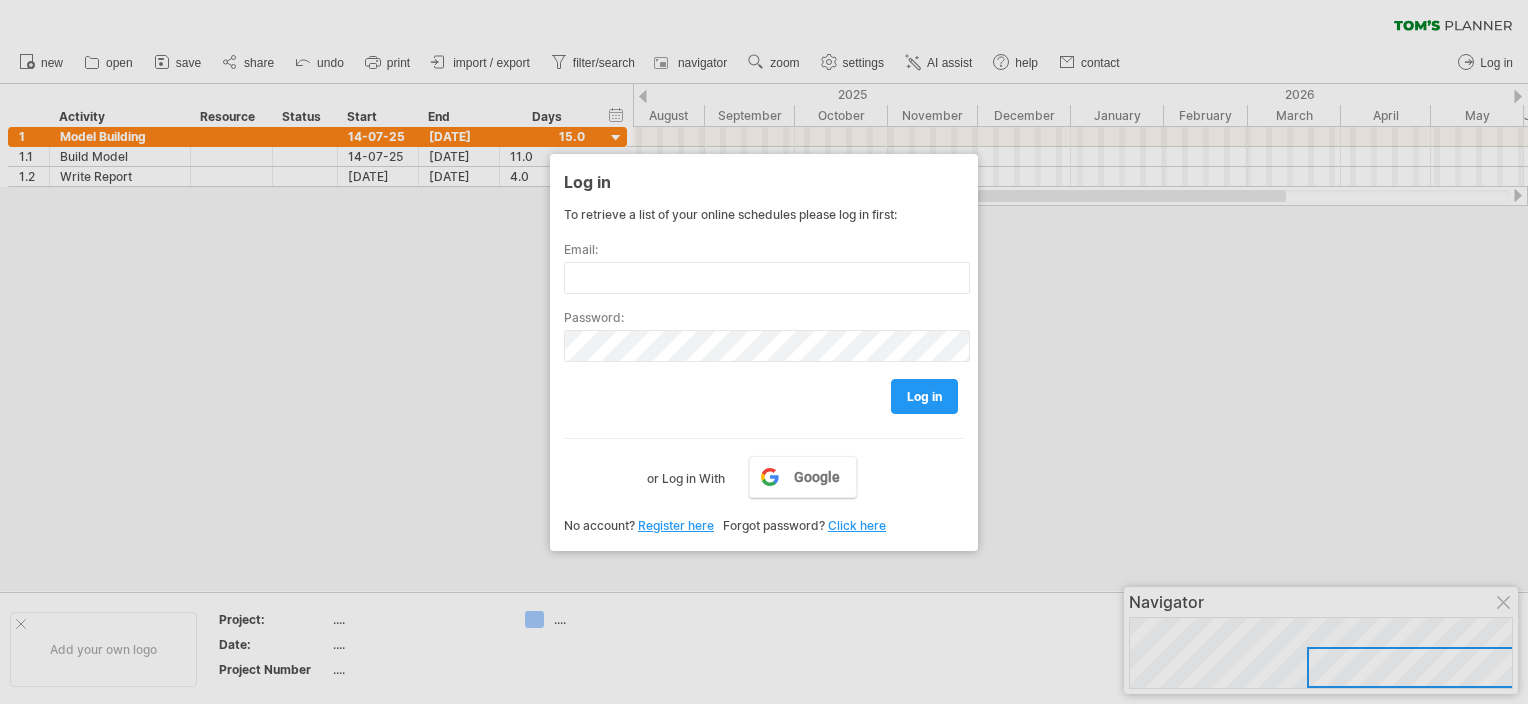click at bounding box center [764, 352] 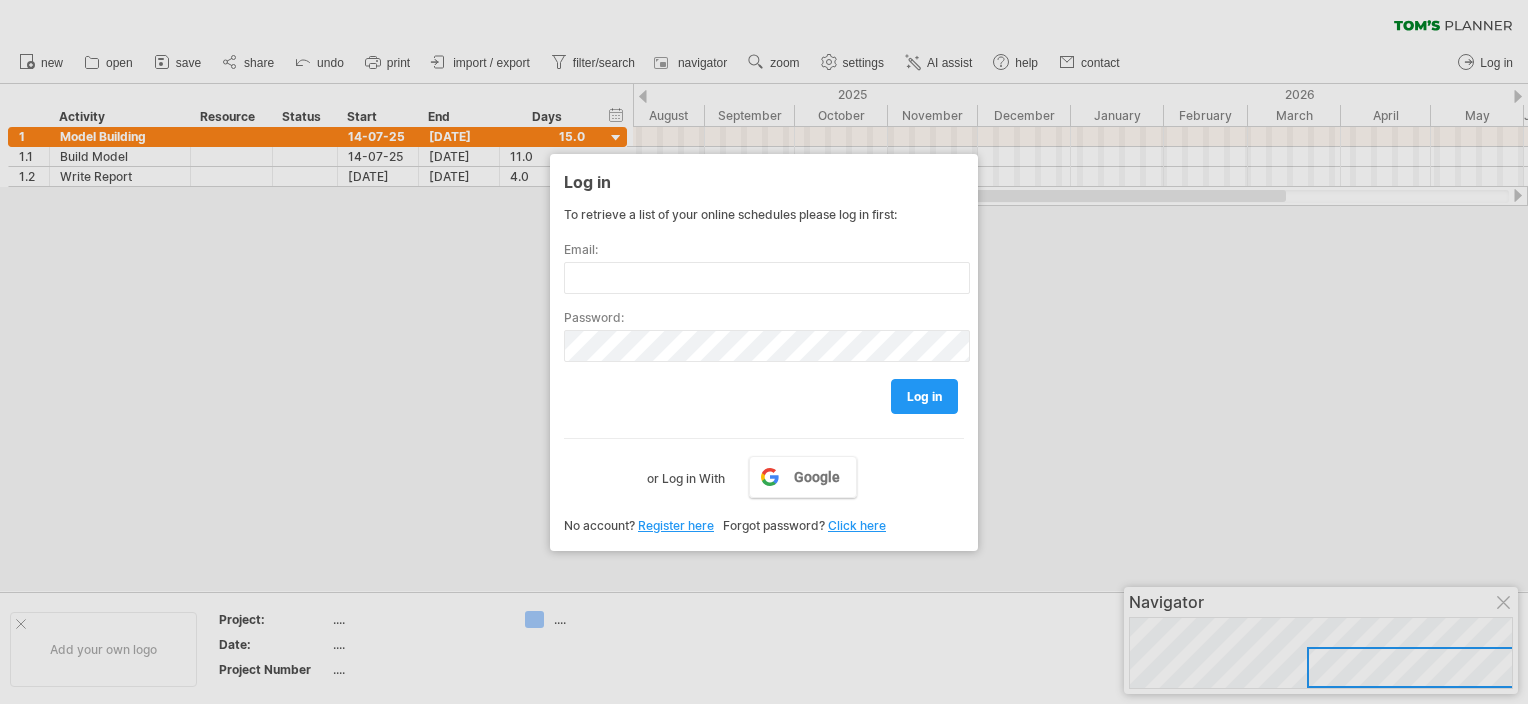 click at bounding box center [764, 352] 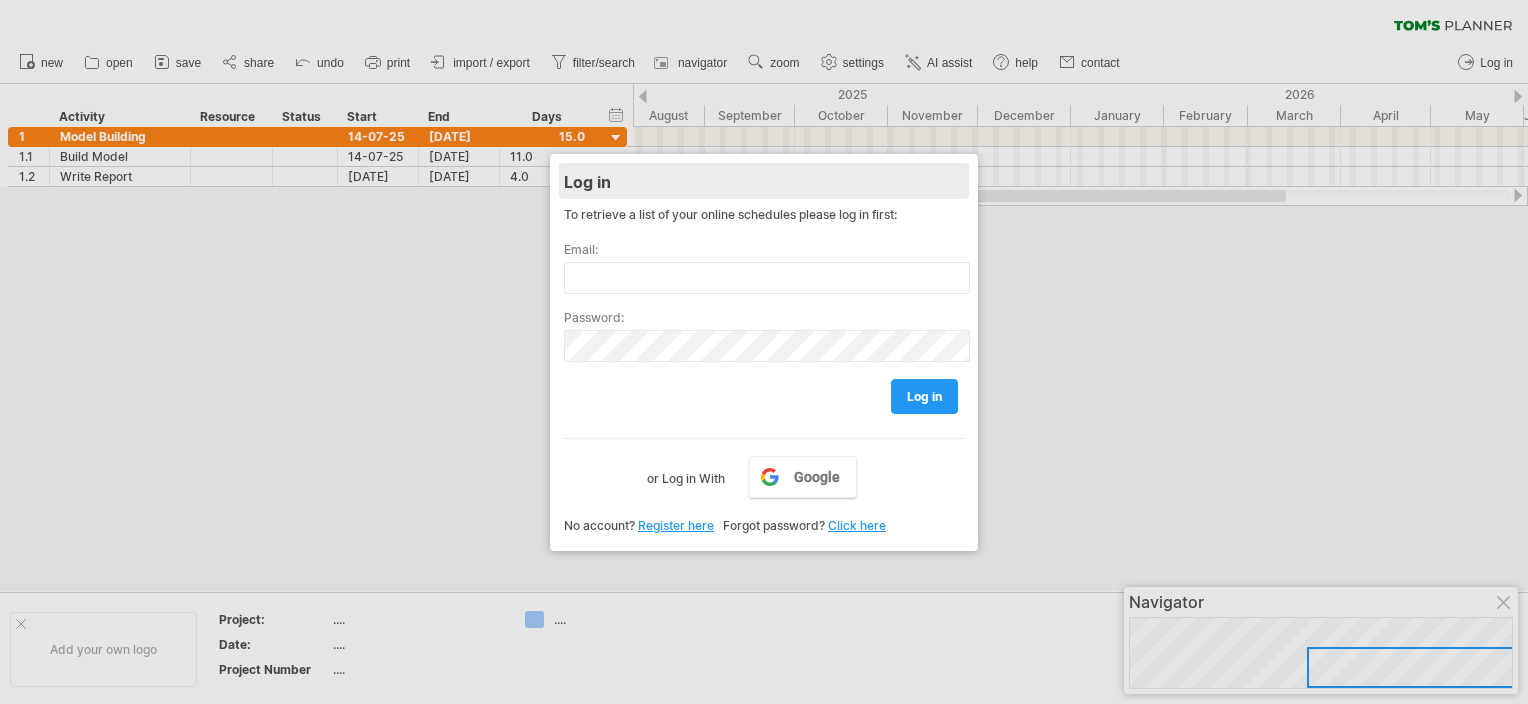 click on "Log in" at bounding box center [764, 181] 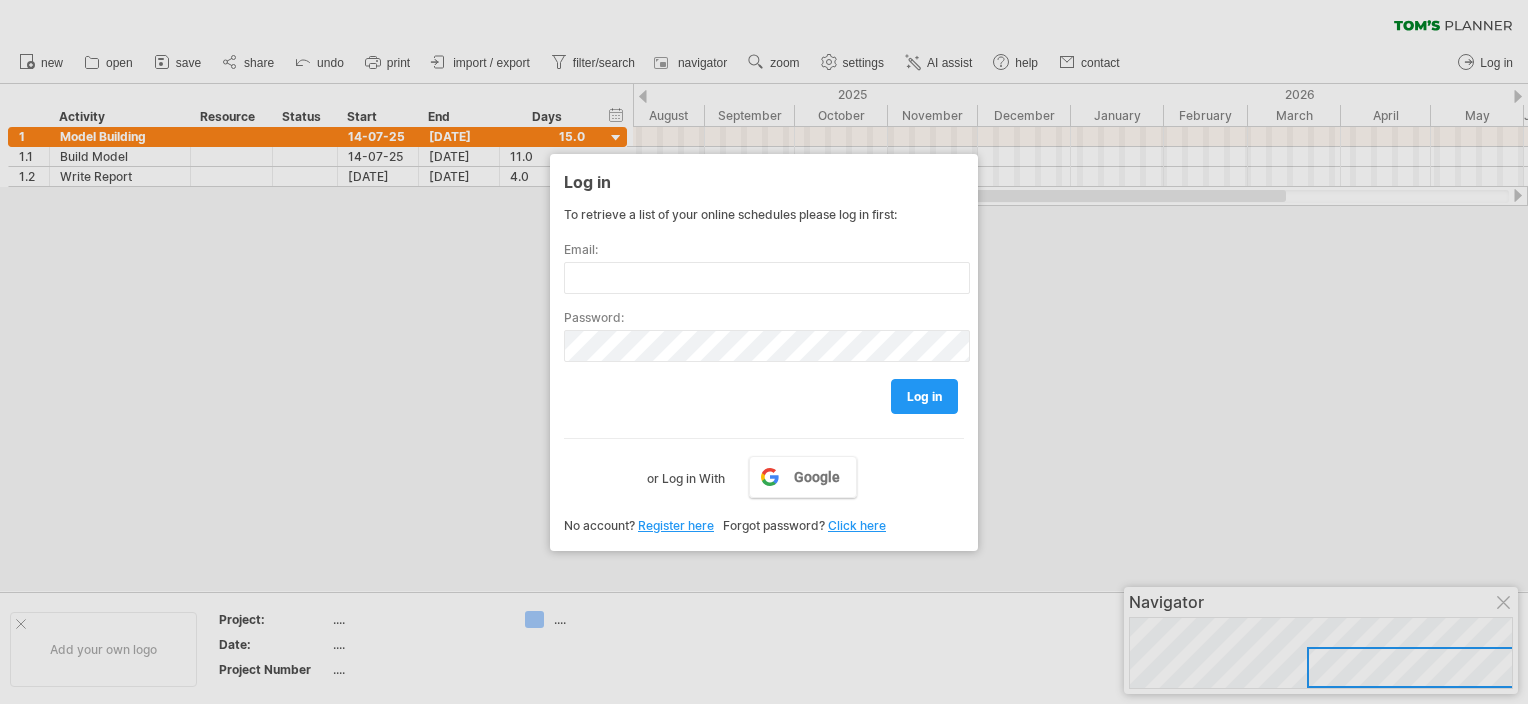 click at bounding box center [764, 352] 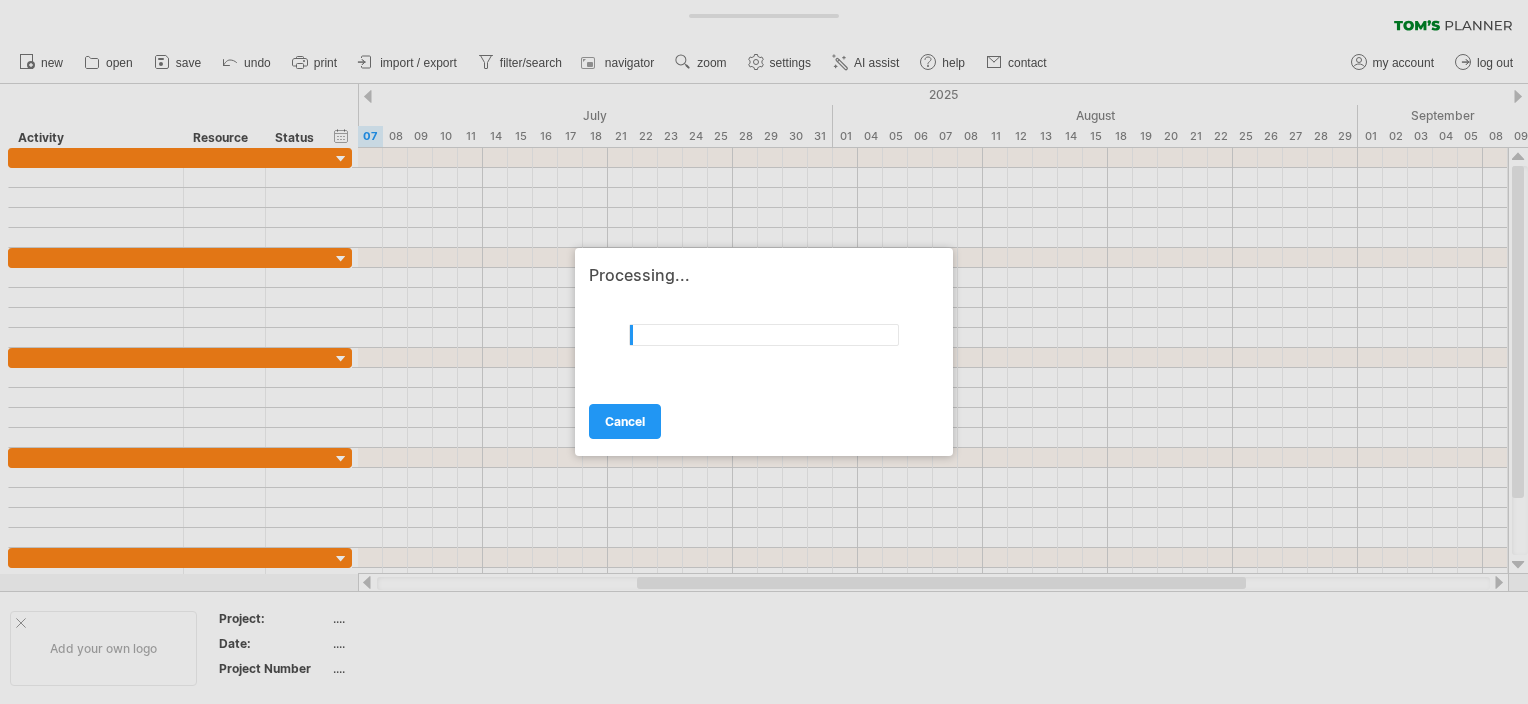scroll, scrollTop: 0, scrollLeft: 0, axis: both 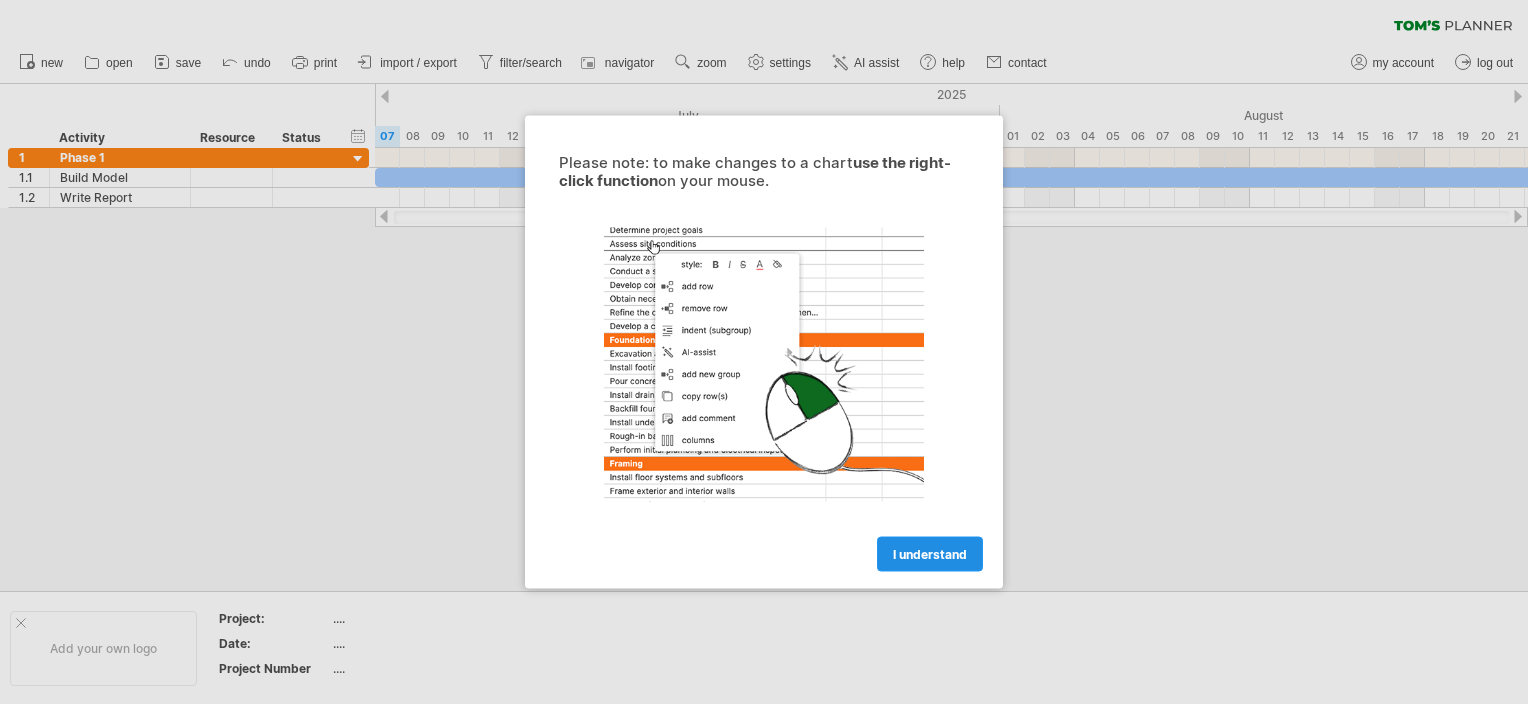 click on "I understand" at bounding box center [764, 545] 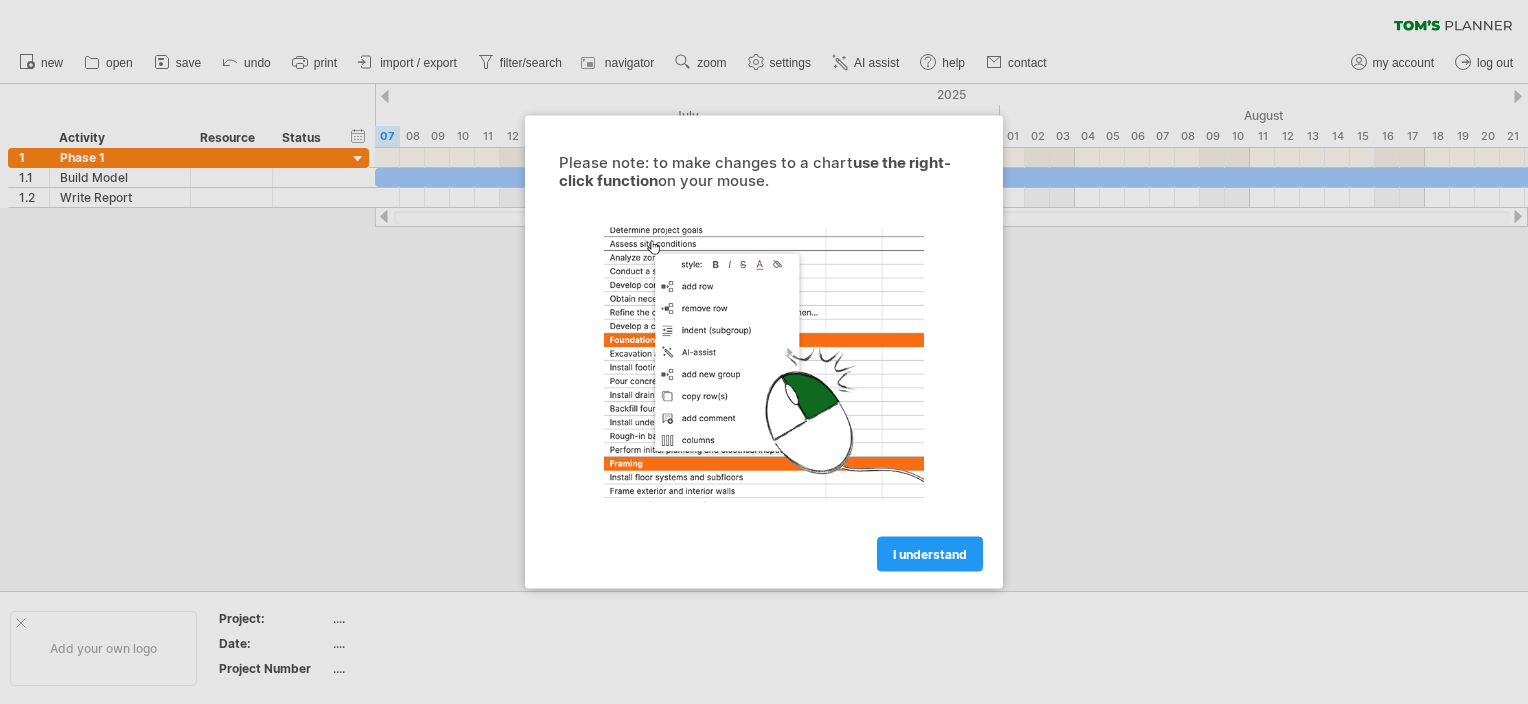 click on "I understand" at bounding box center [930, 554] 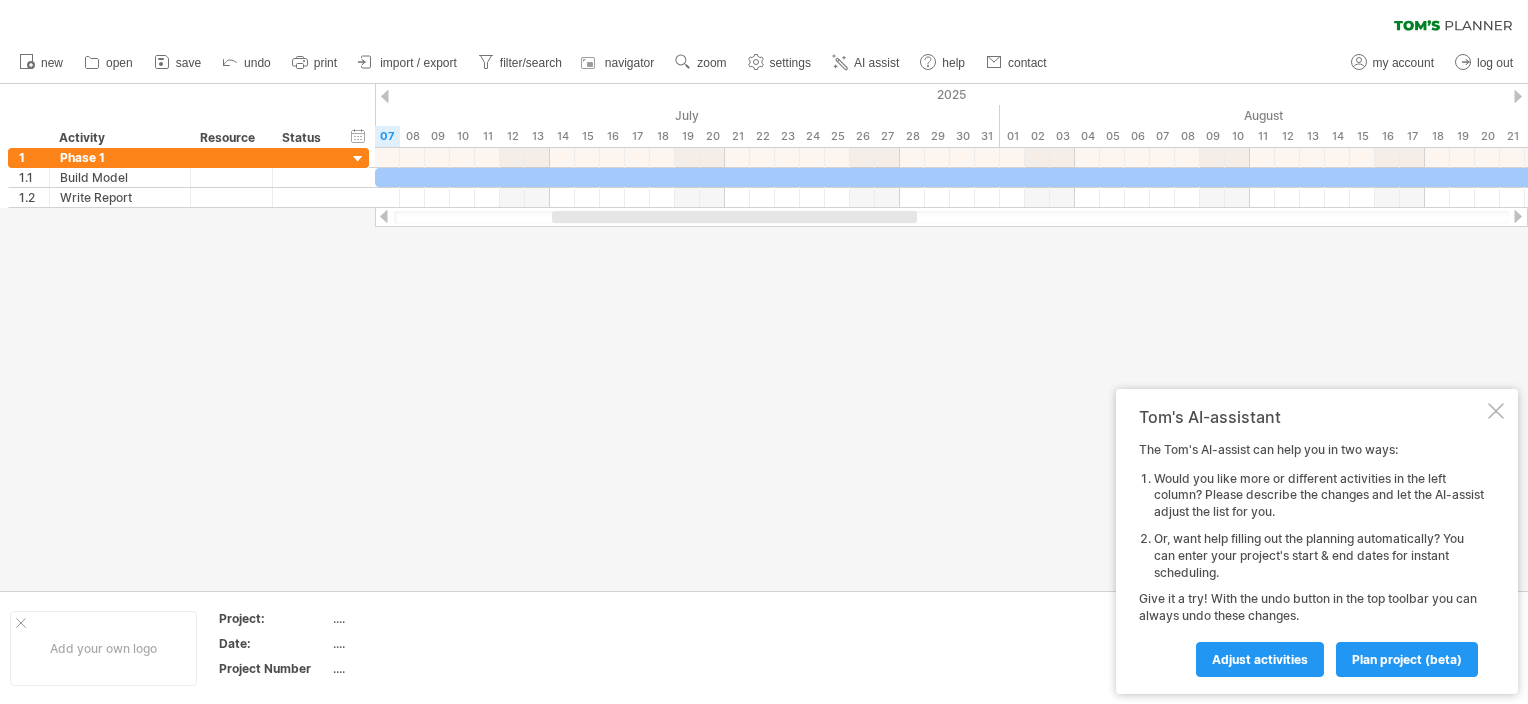 click on "new
open" at bounding box center (532, 63) 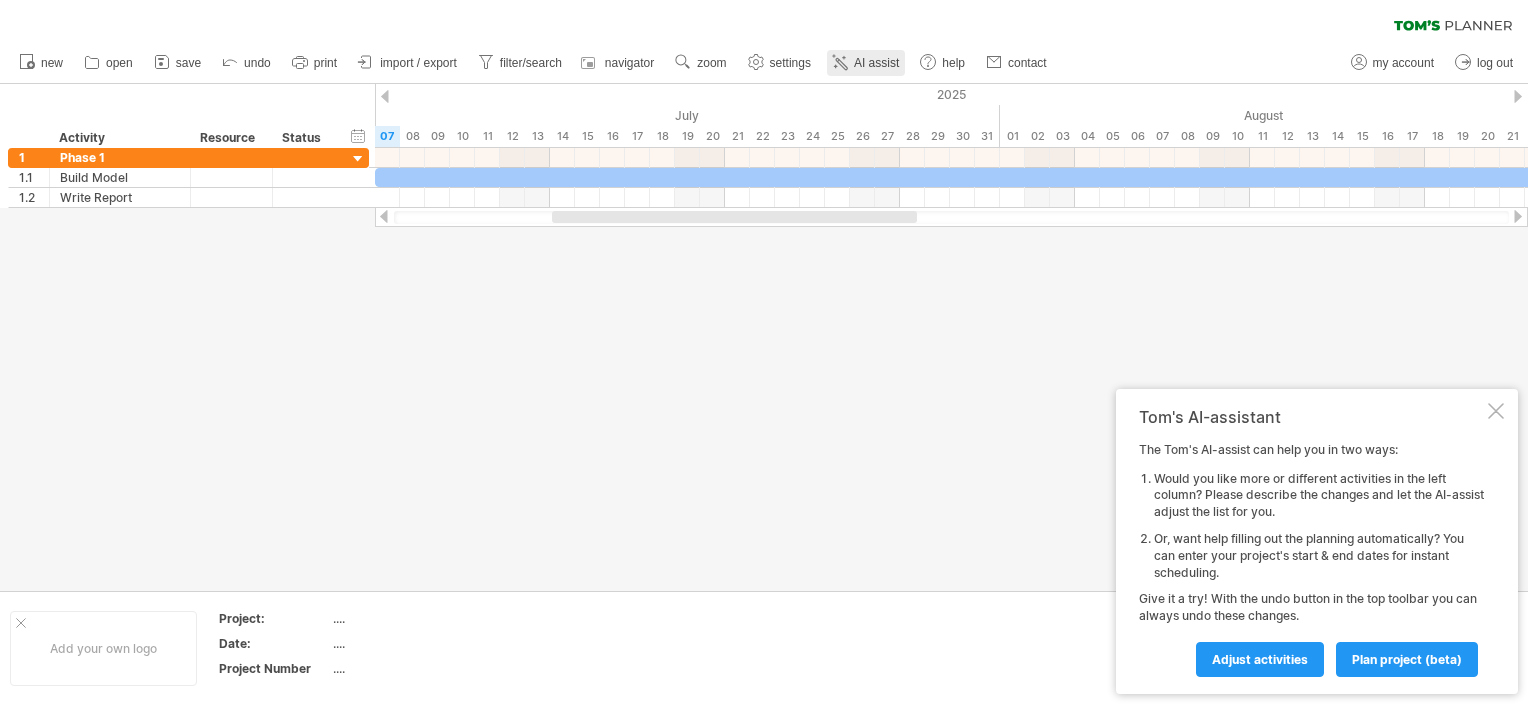 click on "AI assist" at bounding box center (866, 63) 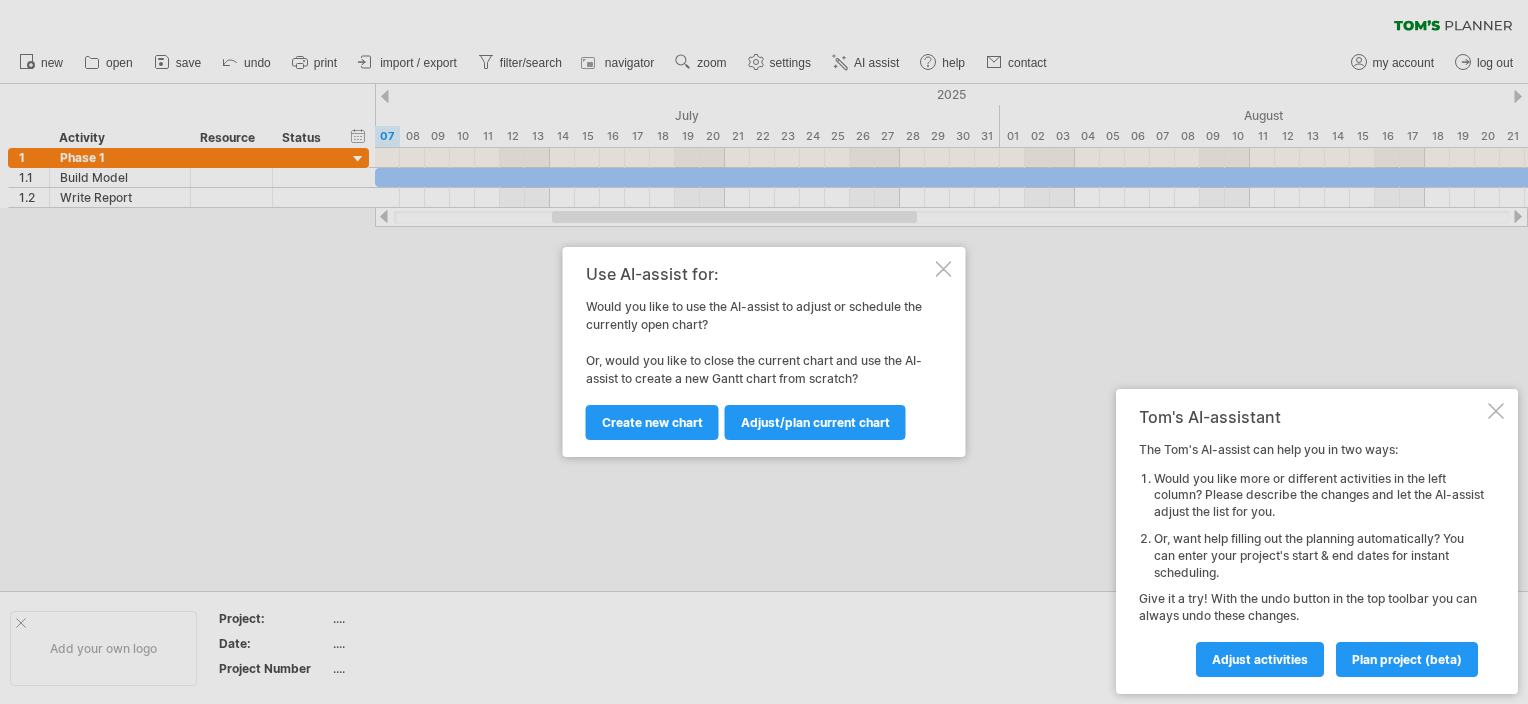 drag, startPoint x: 935, startPoint y: 268, endPoint x: 952, endPoint y: 280, distance: 20.808653 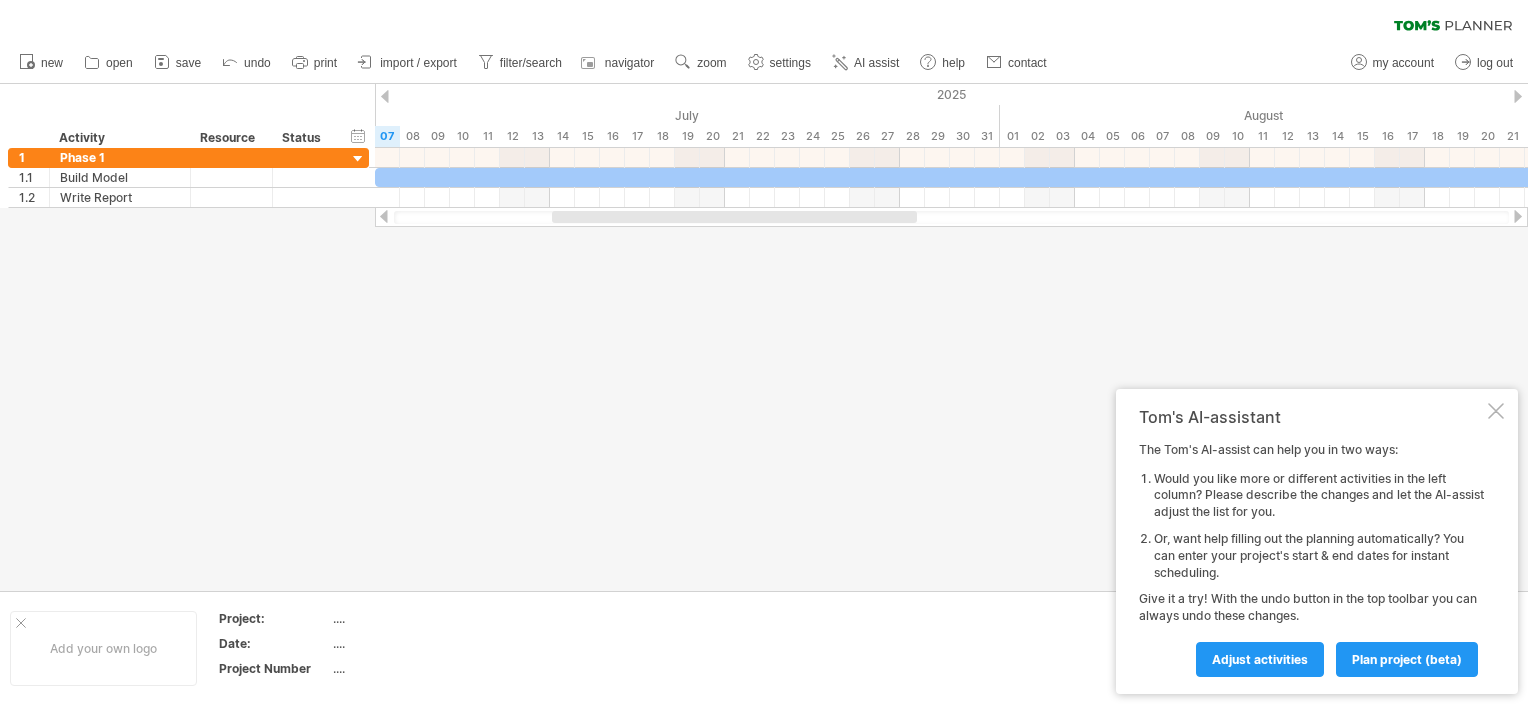 click at bounding box center (1496, 411) 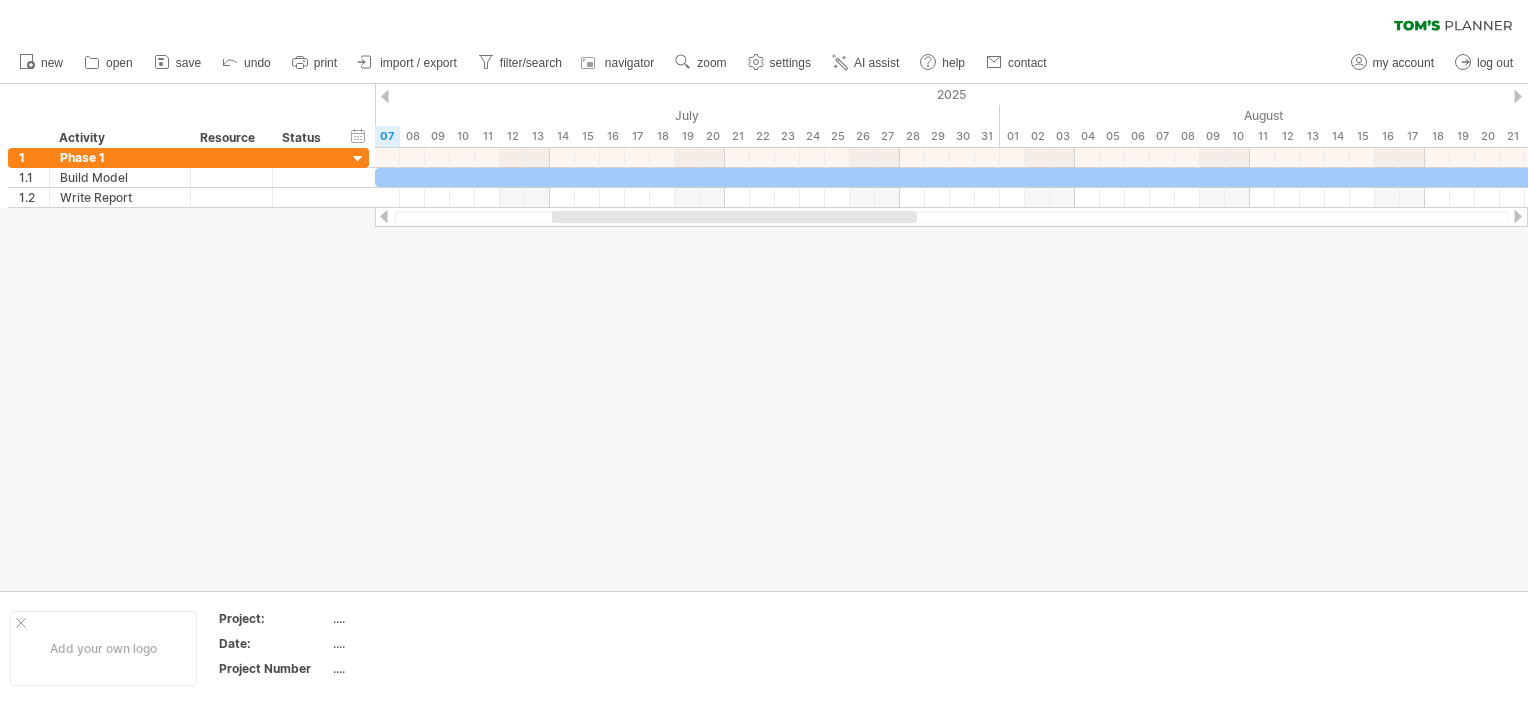drag, startPoint x: 1491, startPoint y: 417, endPoint x: 989, endPoint y: 388, distance: 502.83694 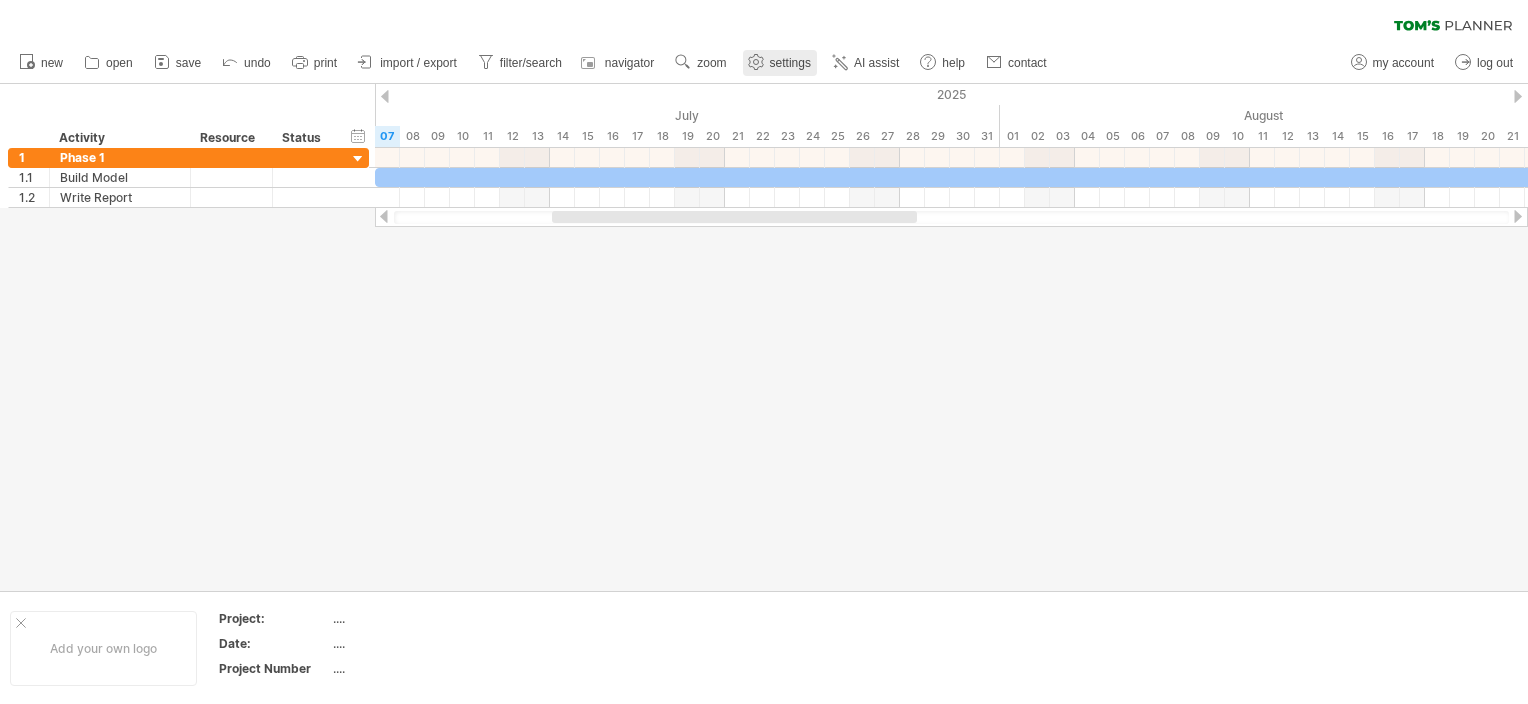 click on "settings" at bounding box center (780, 63) 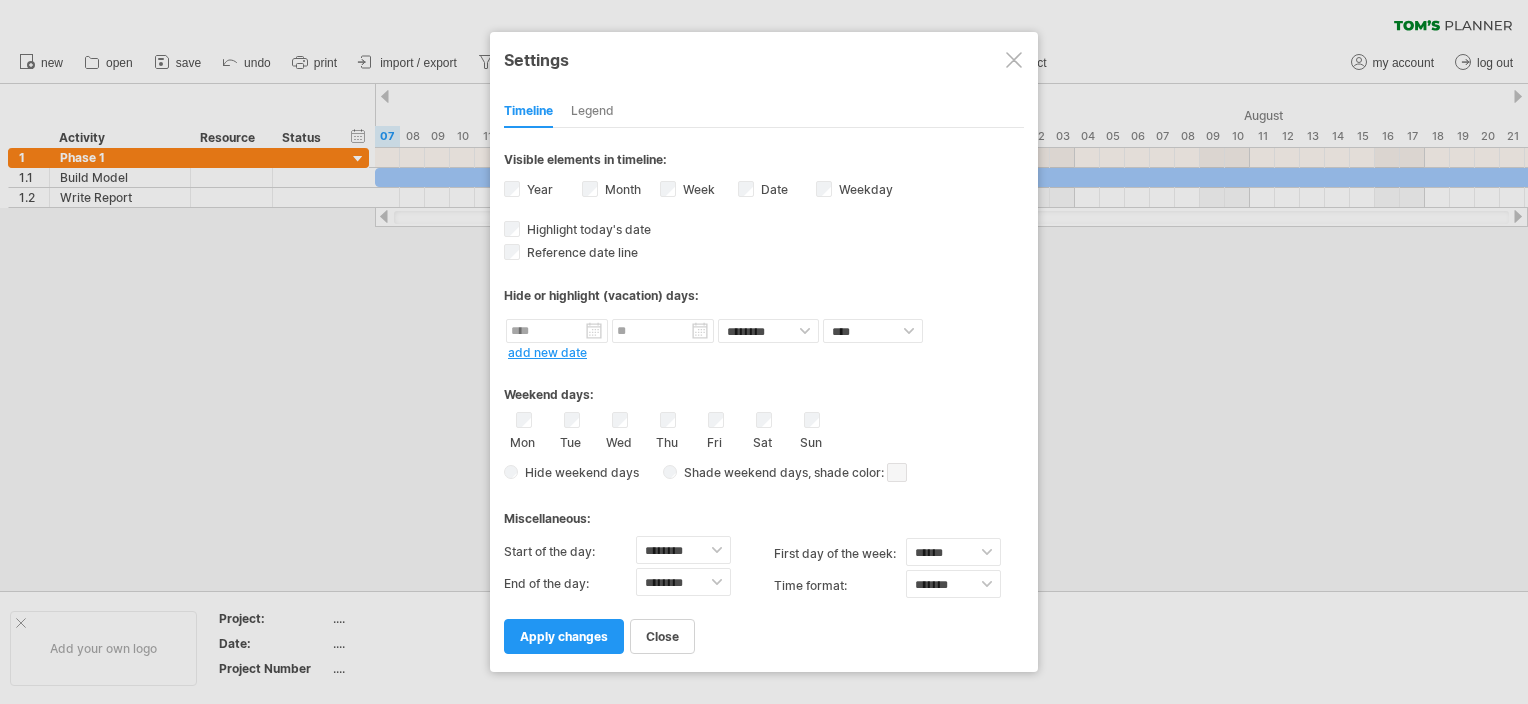 drag, startPoint x: 772, startPoint y: 72, endPoint x: 824, endPoint y: 164, distance: 105.67876 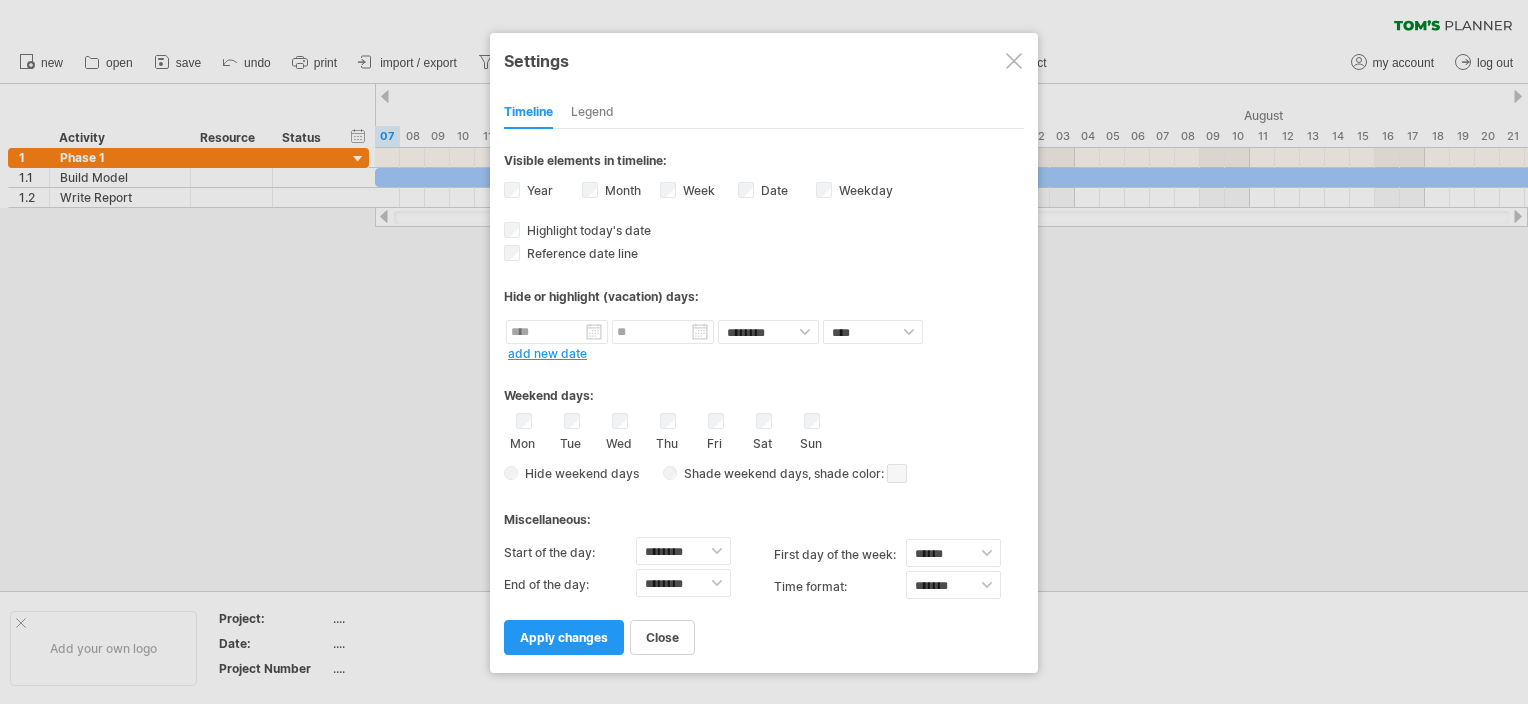 click on "Legend" at bounding box center [592, 113] 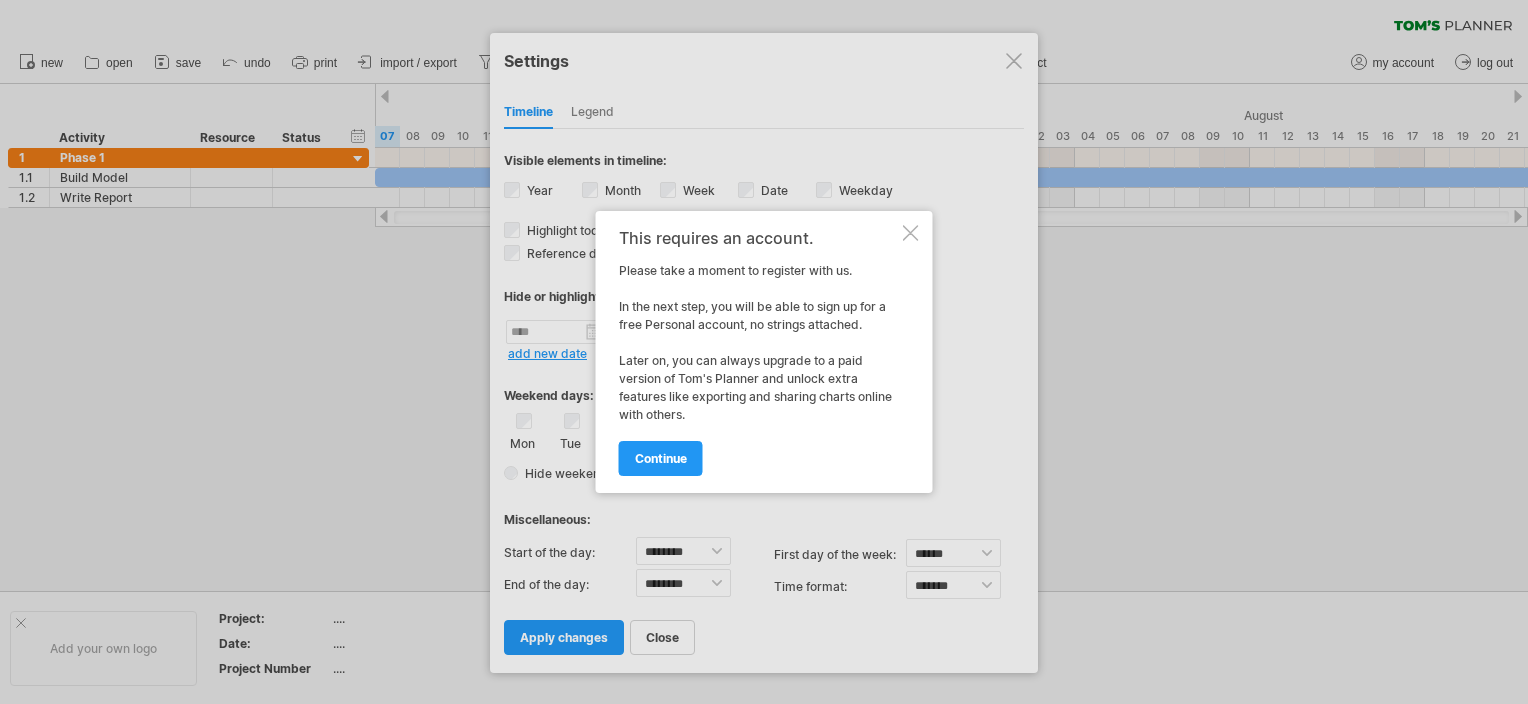 click at bounding box center [911, 233] 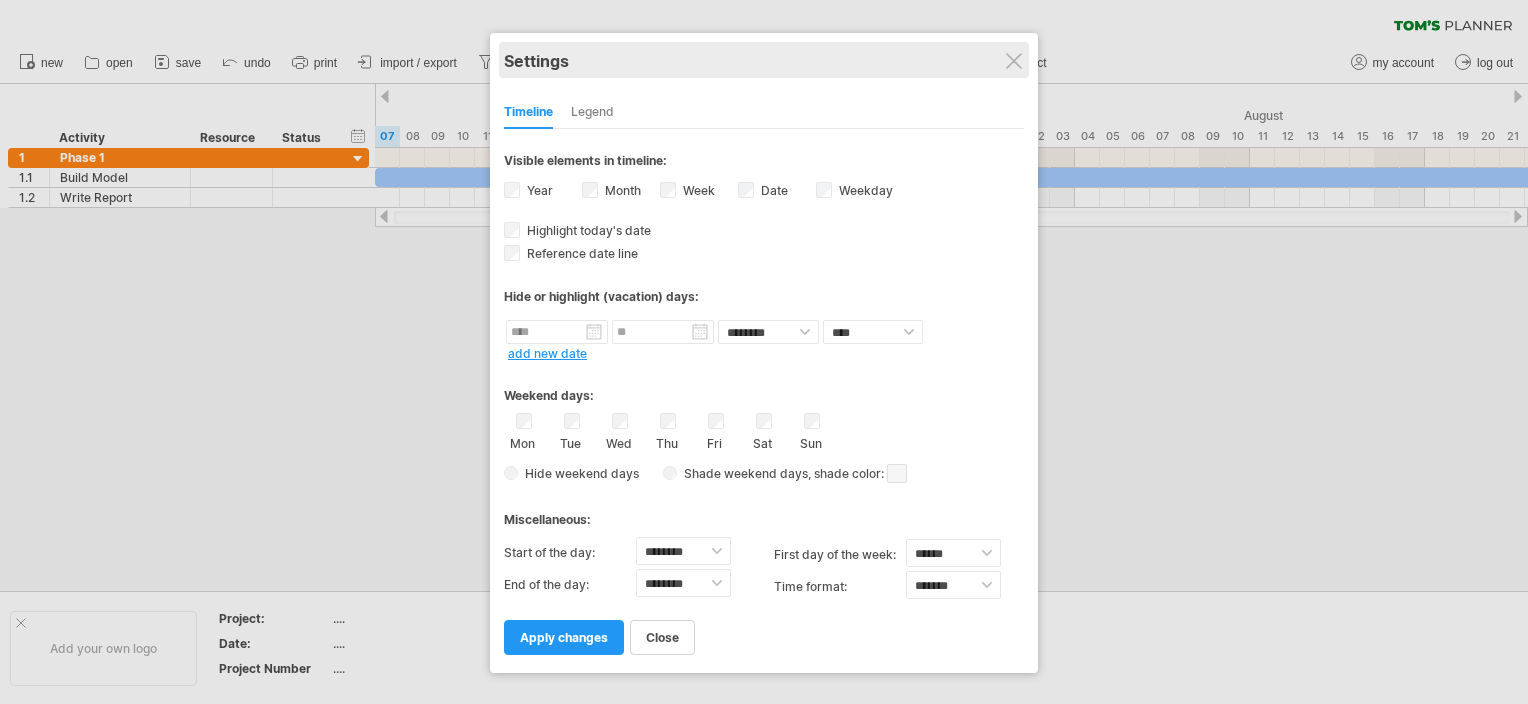 click on "Settings" at bounding box center [764, 60] 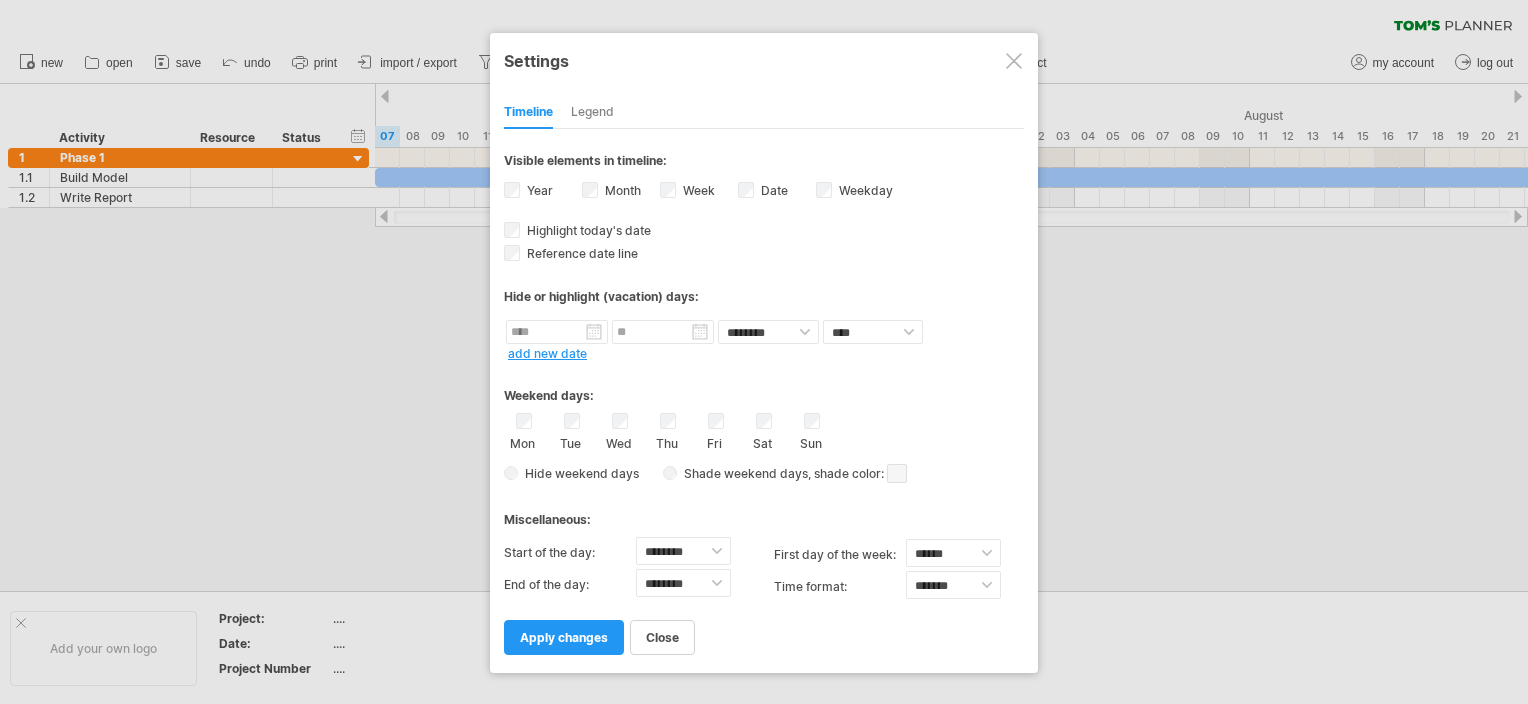 click at bounding box center (1014, 61) 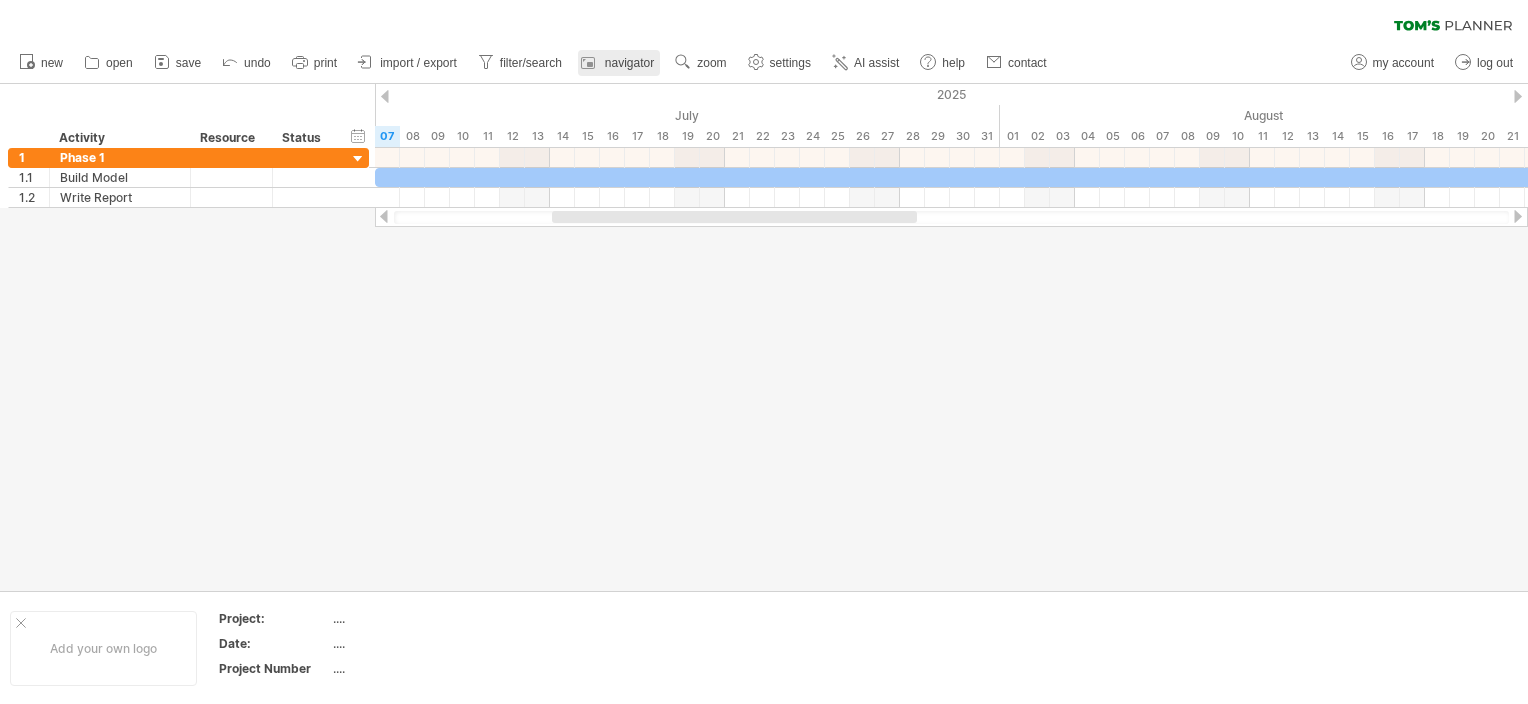 click on "navigator" at bounding box center [629, 63] 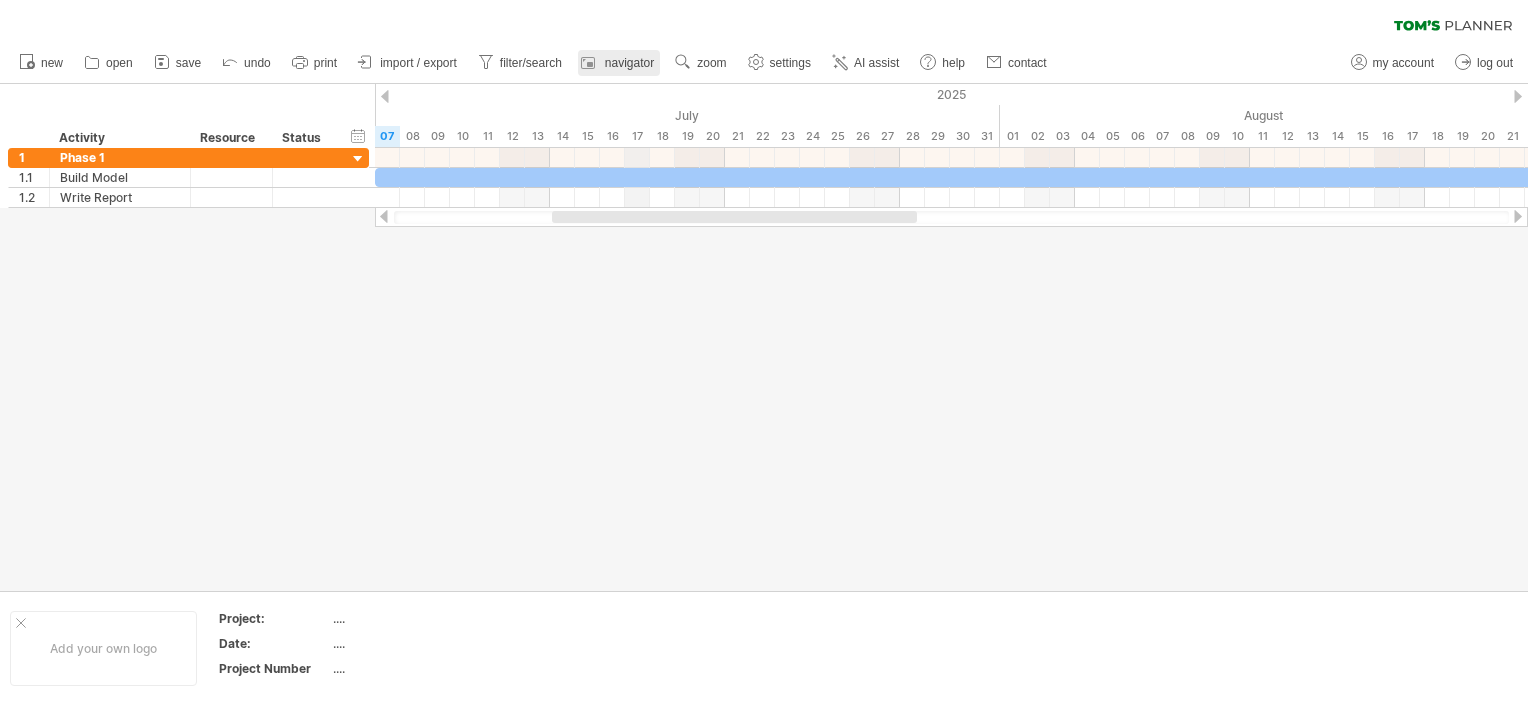 click on "navigator" at bounding box center [619, 63] 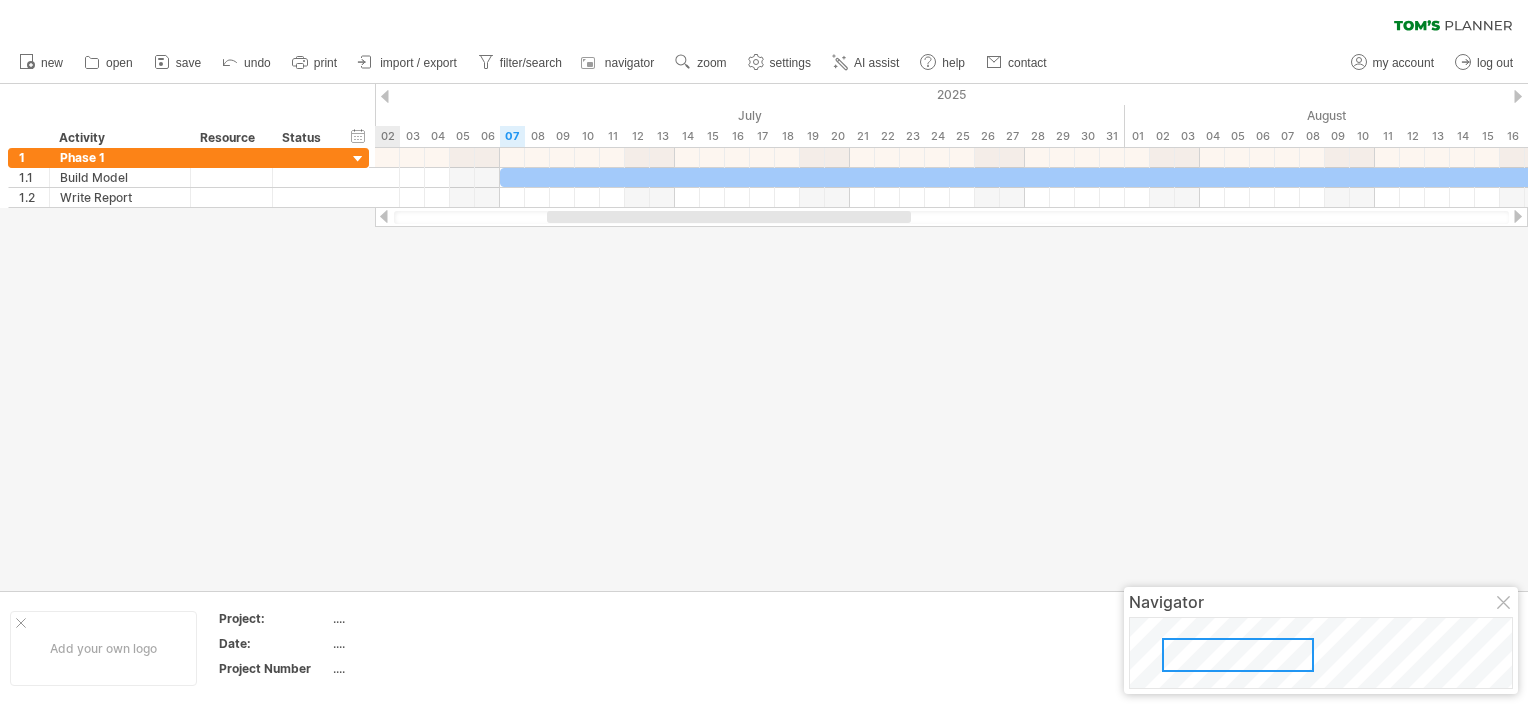 drag, startPoint x: 1172, startPoint y: 660, endPoint x: 1137, endPoint y: 660, distance: 35 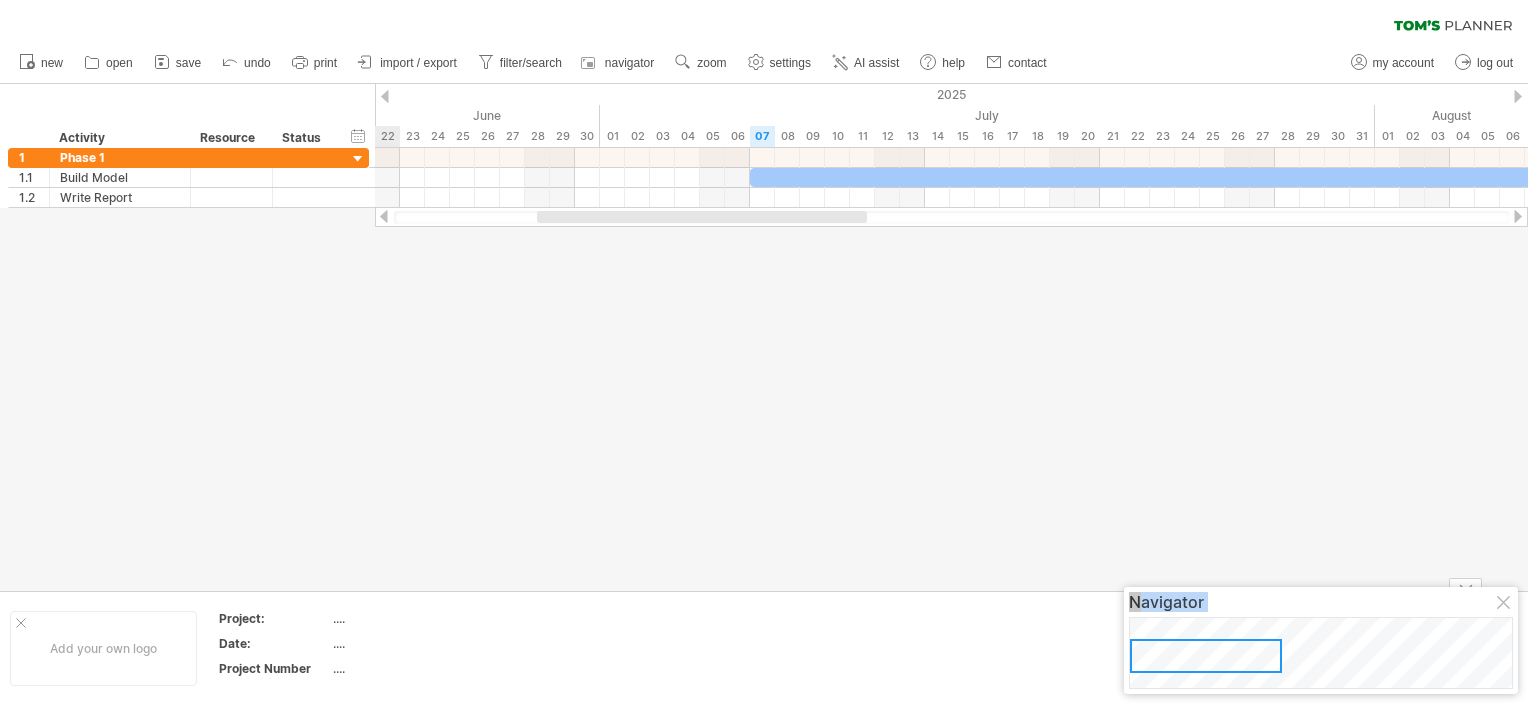 drag, startPoint x: 1141, startPoint y: 661, endPoint x: 1017, endPoint y: 657, distance: 124.0645 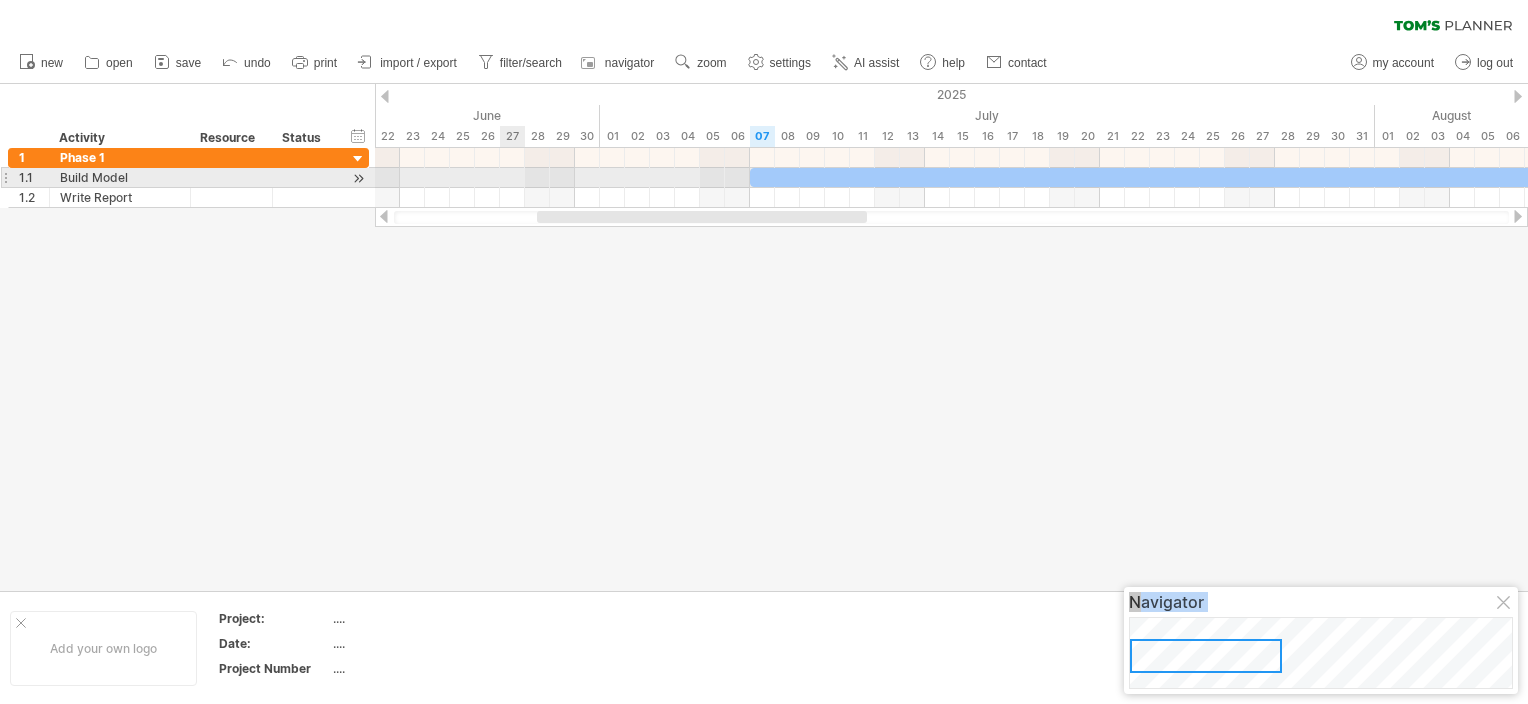 click at bounding box center [951, 178] 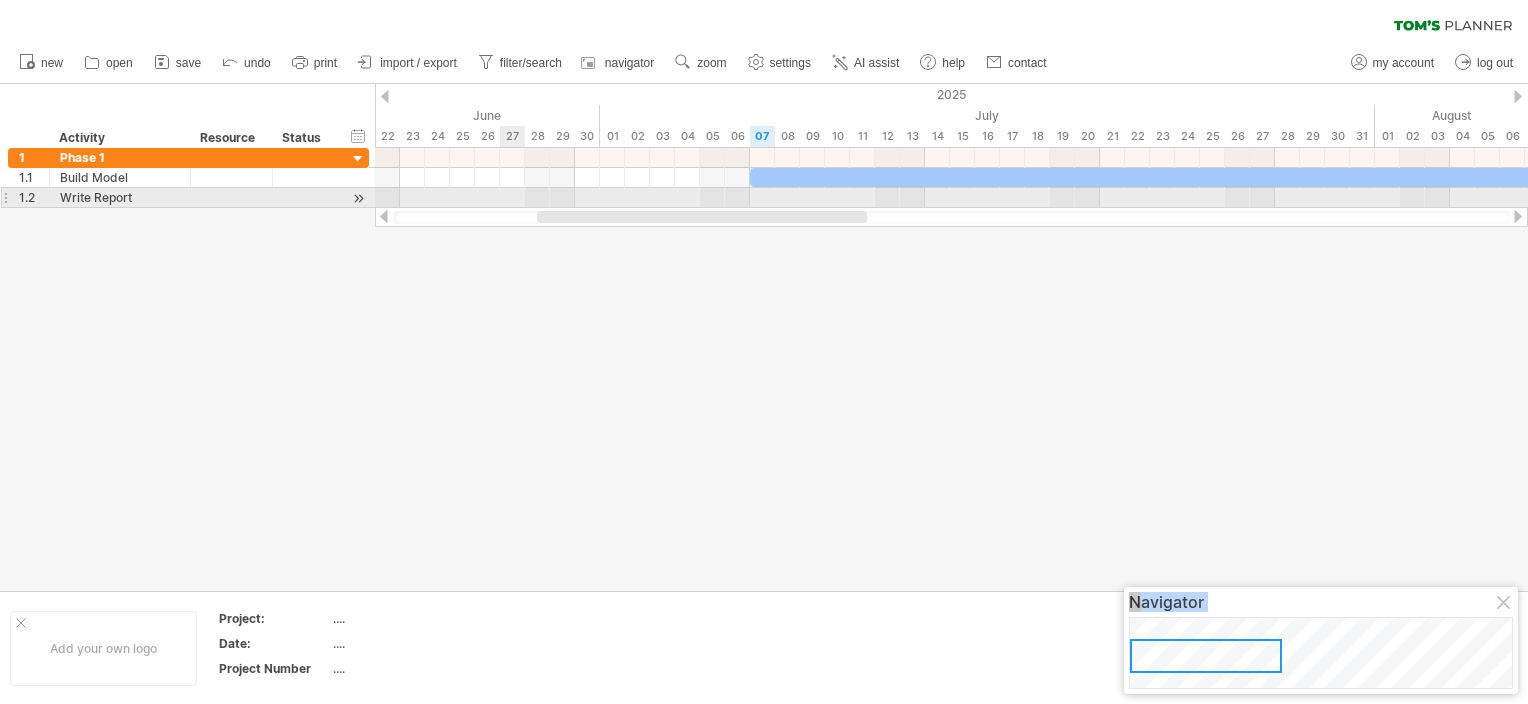click at bounding box center [951, 198] 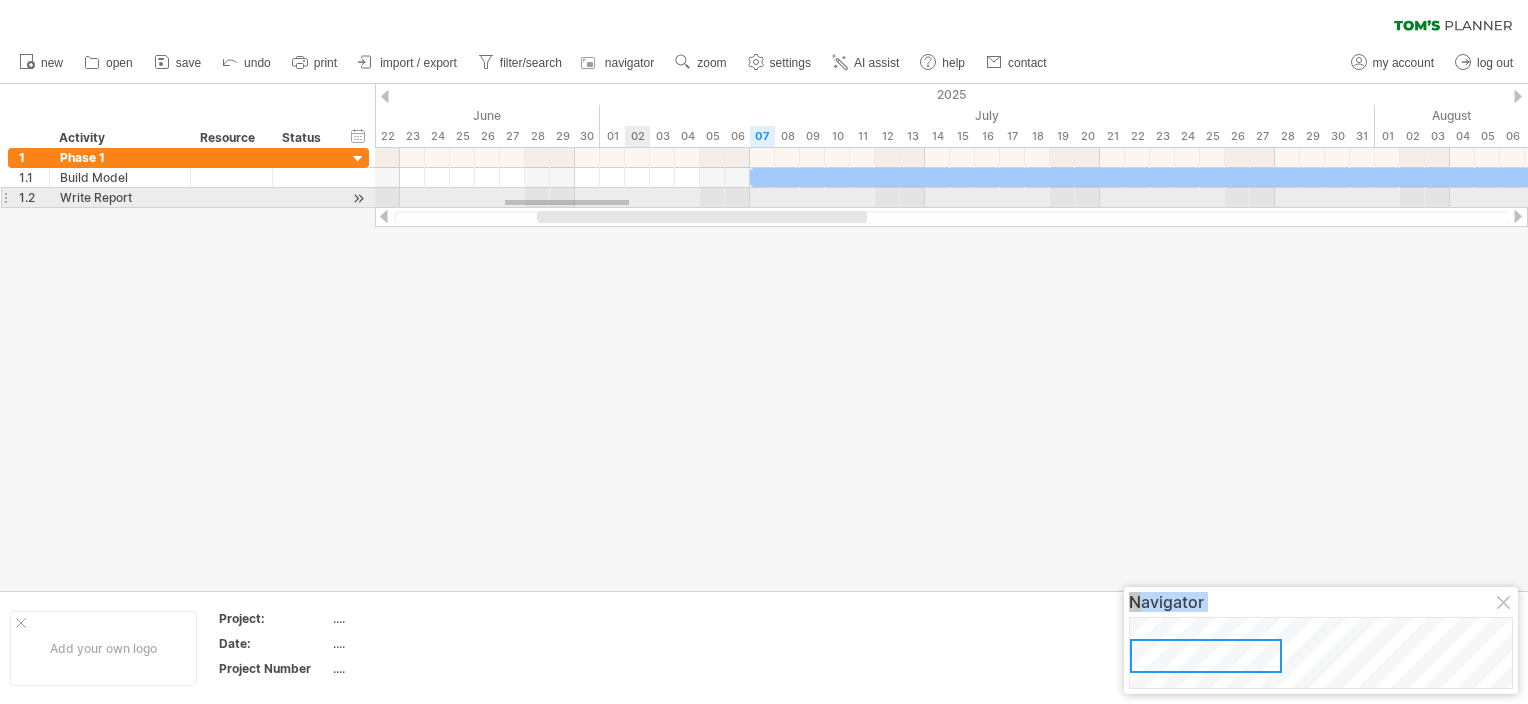drag, startPoint x: 511, startPoint y: 200, endPoint x: 639, endPoint y: 208, distance: 128.24976 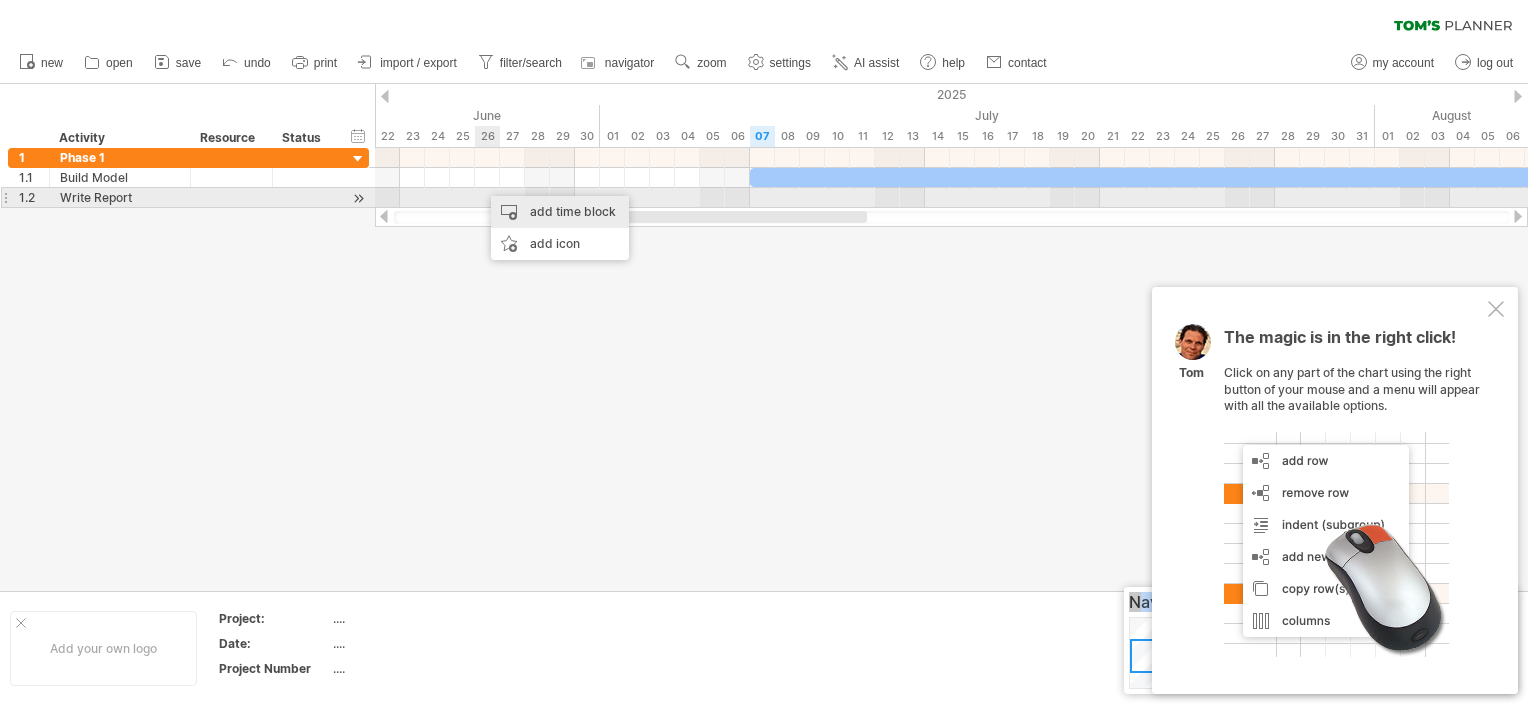 click on "add time block" at bounding box center [560, 212] 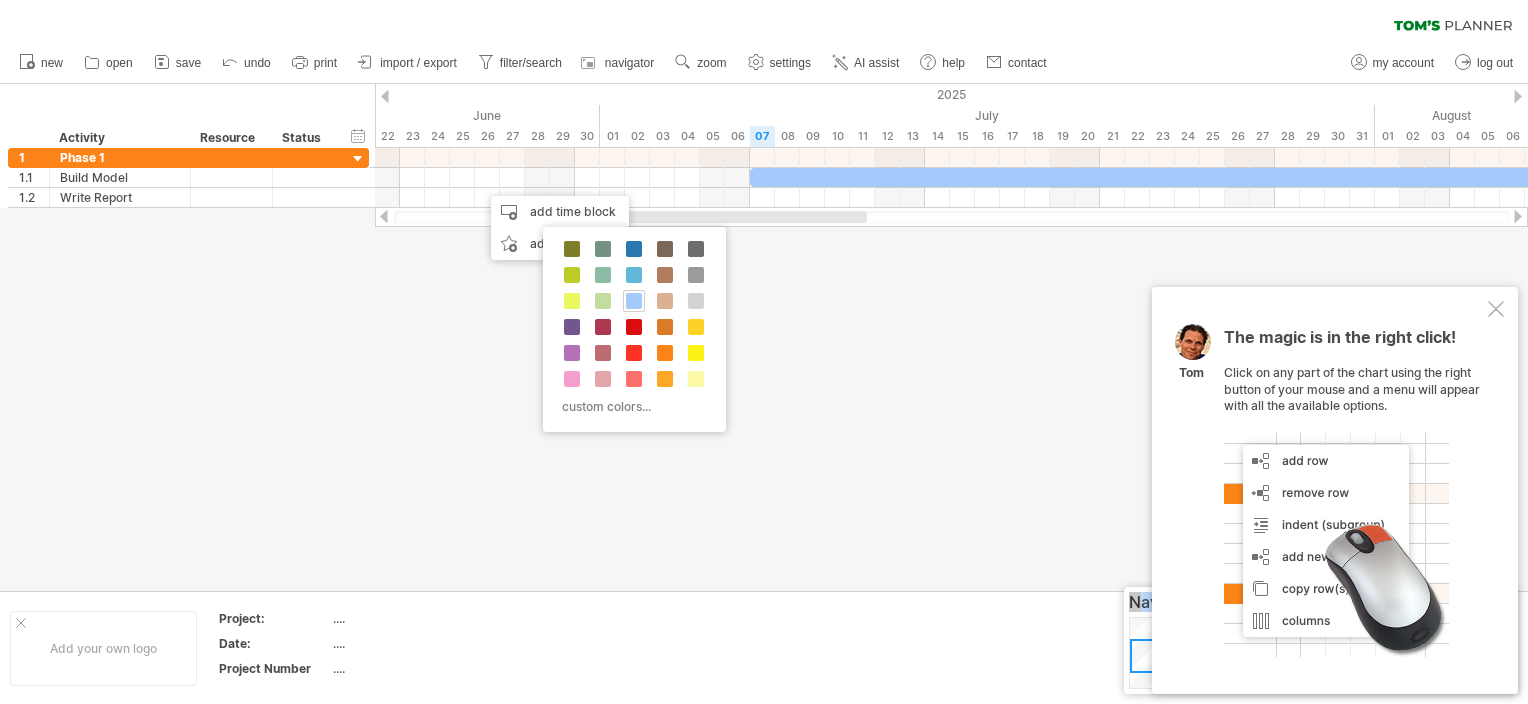 click on "custom colors..." at bounding box center (634, 329) 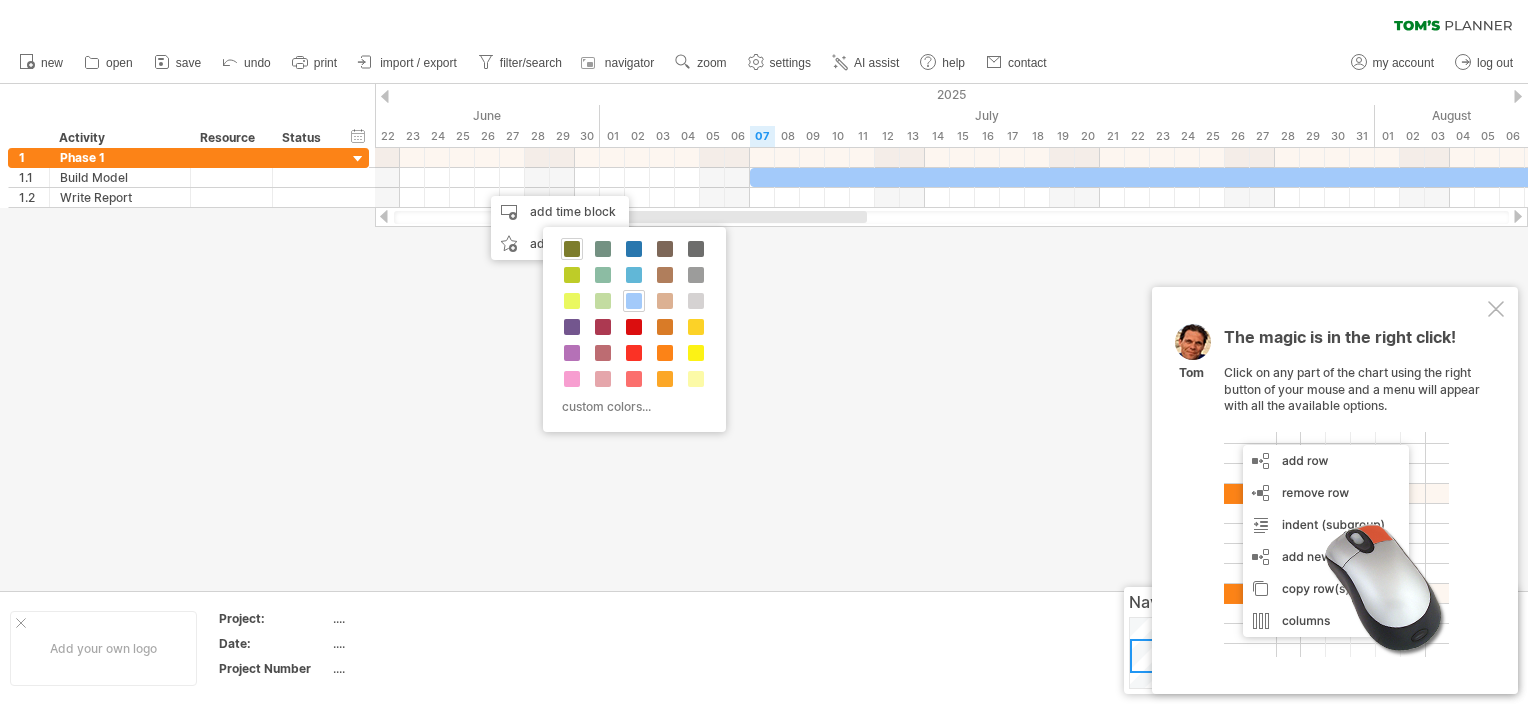 click at bounding box center [572, 249] 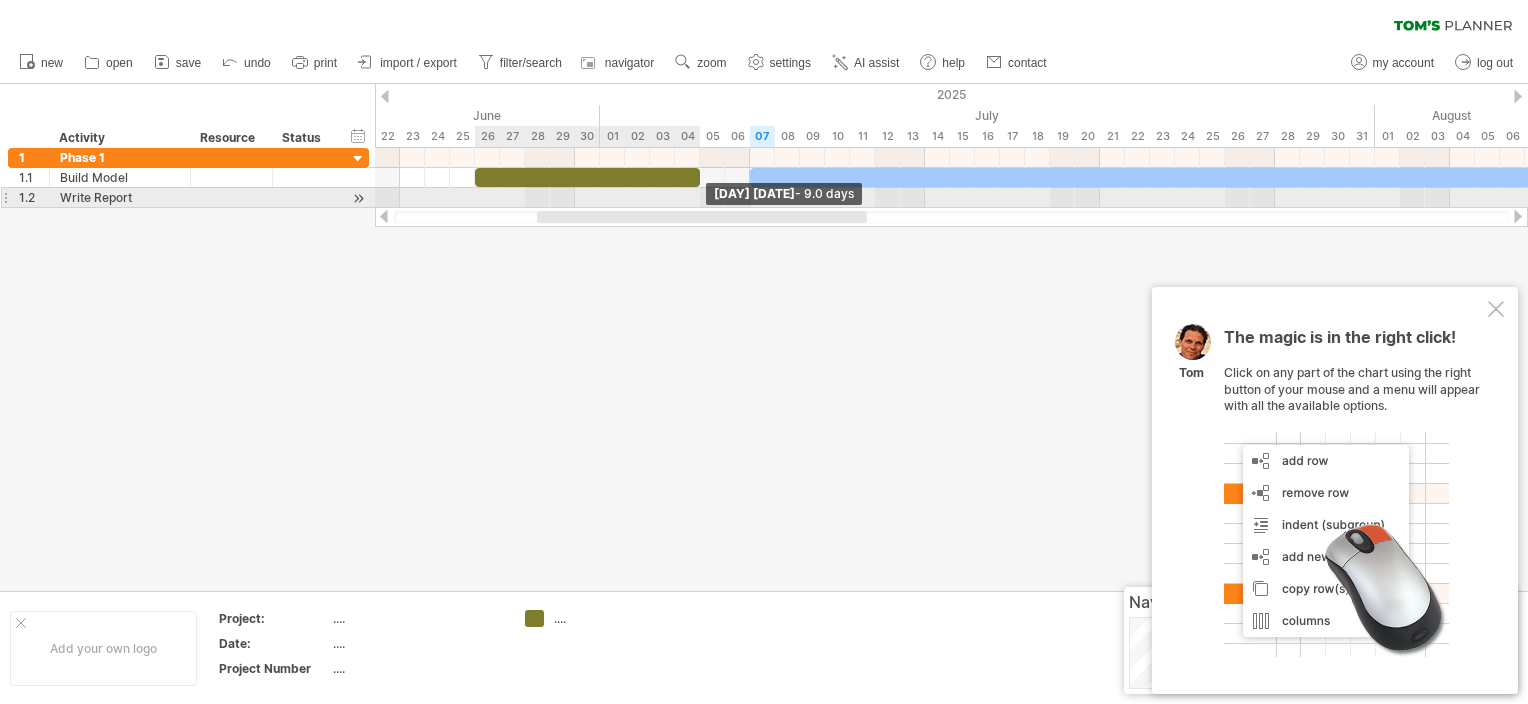 drag, startPoint x: 497, startPoint y: 173, endPoint x: 693, endPoint y: 208, distance: 199.10048 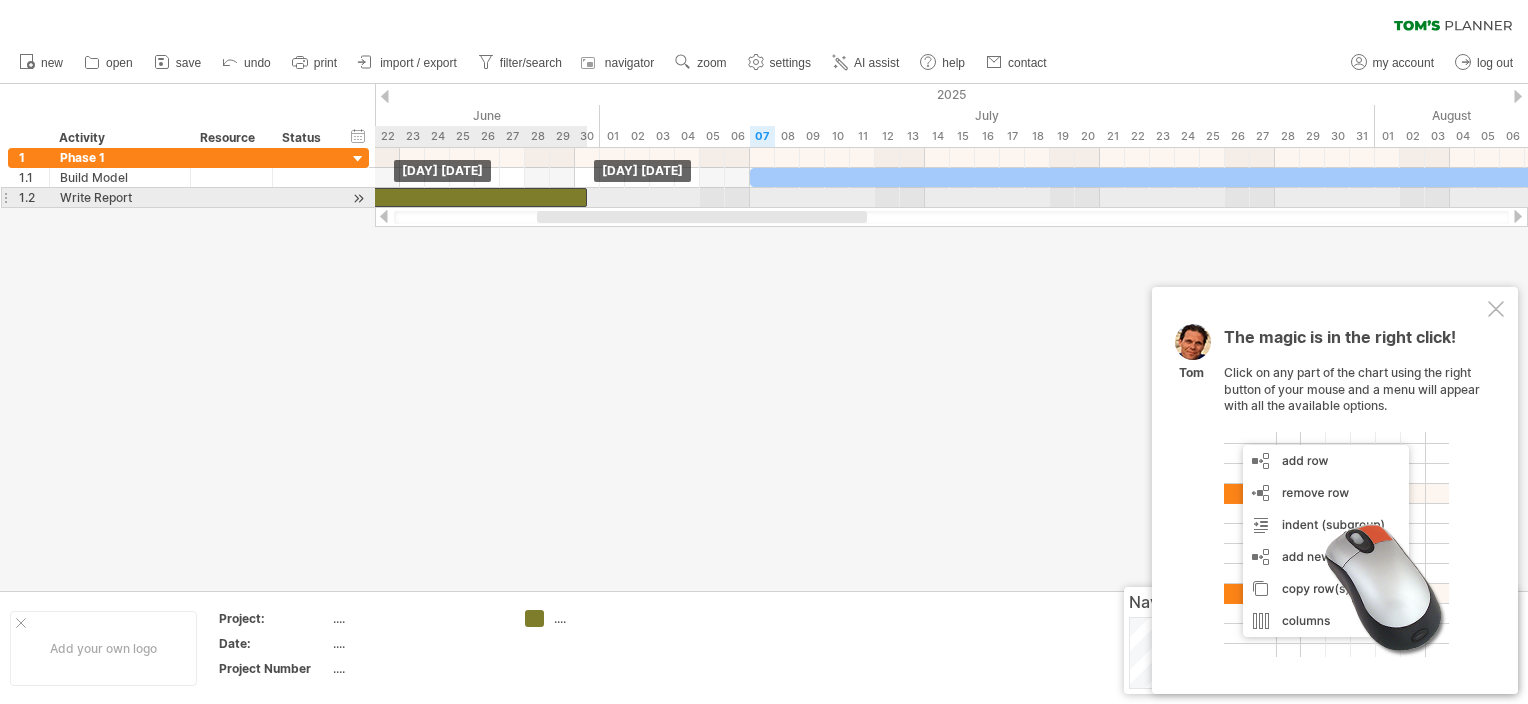 drag, startPoint x: 695, startPoint y: 178, endPoint x: 587, endPoint y: 197, distance: 109.65856 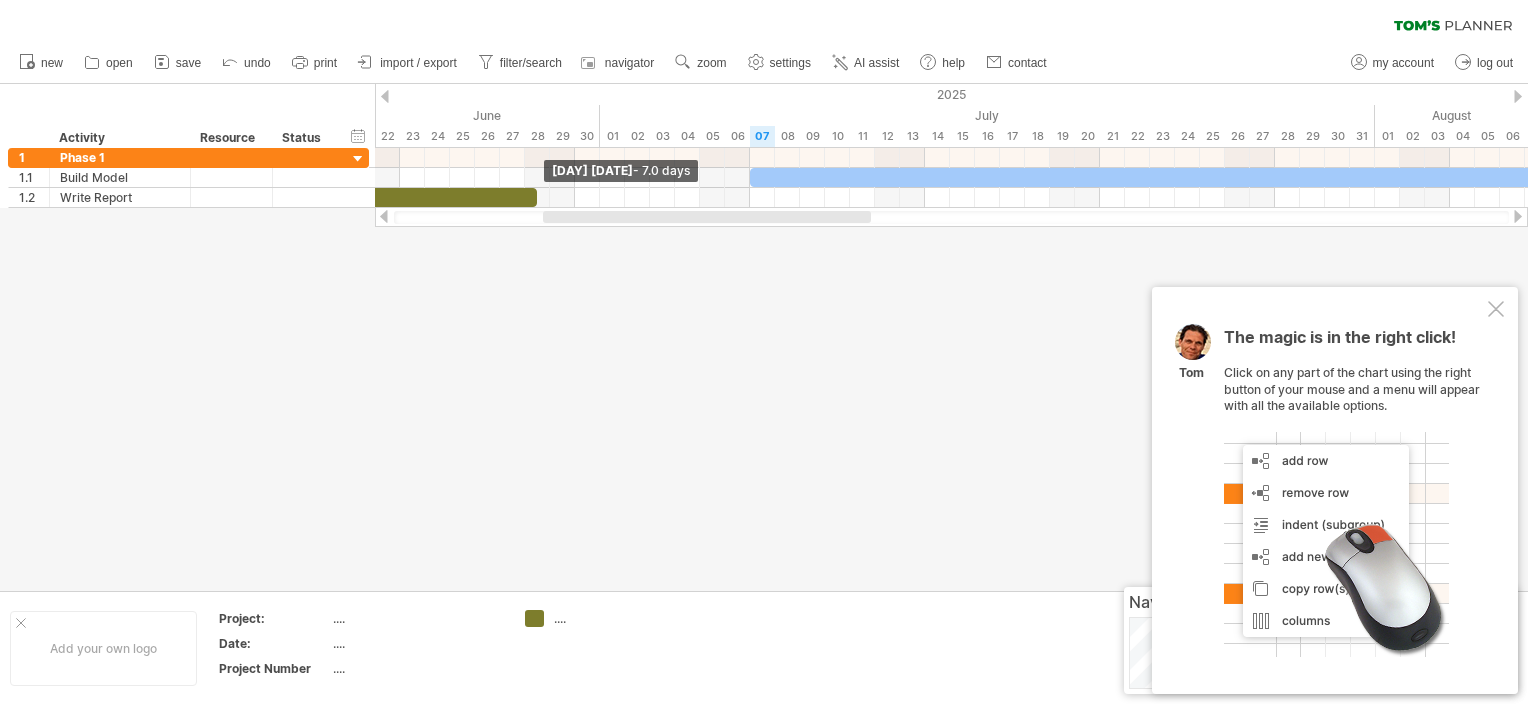 drag, startPoint x: 587, startPoint y: 197, endPoint x: 535, endPoint y: 213, distance: 54.405884 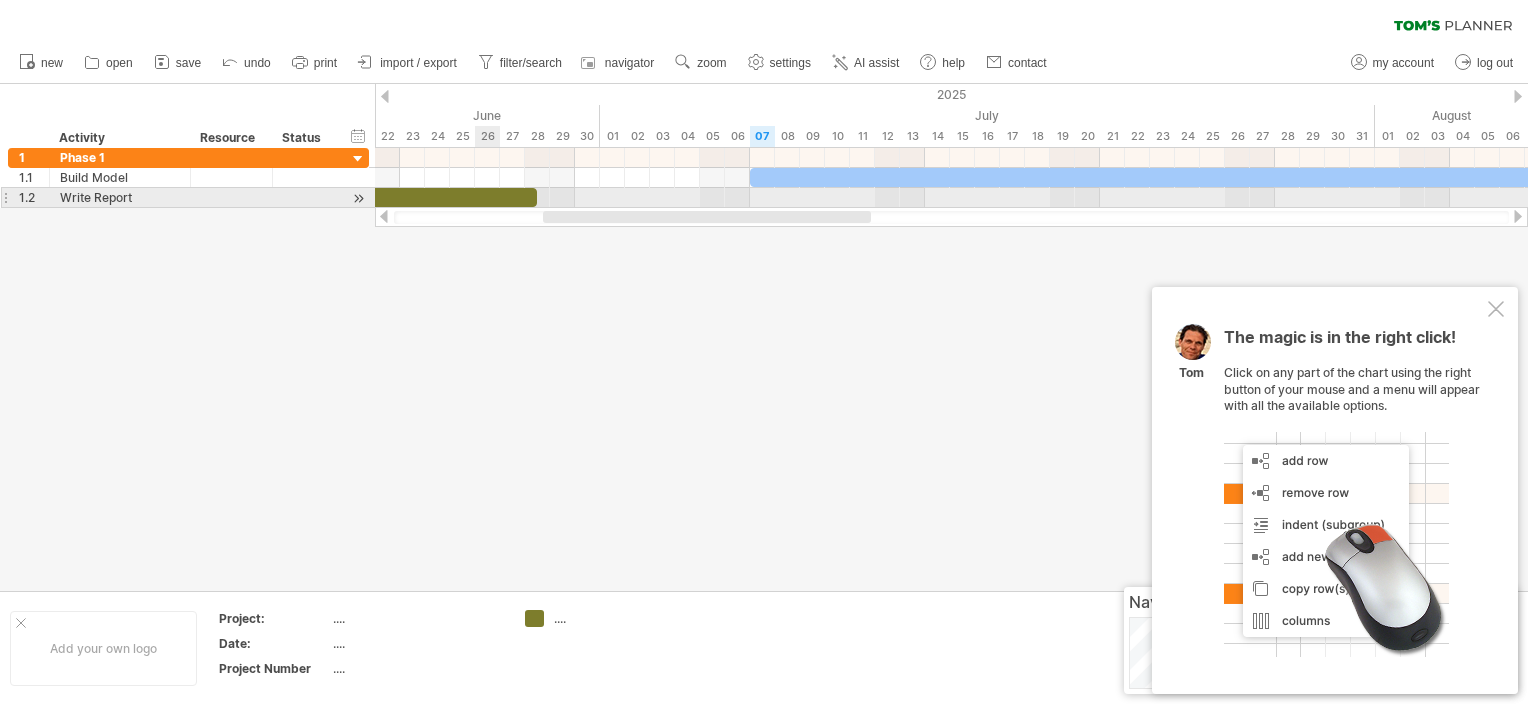 click at bounding box center [449, 197] 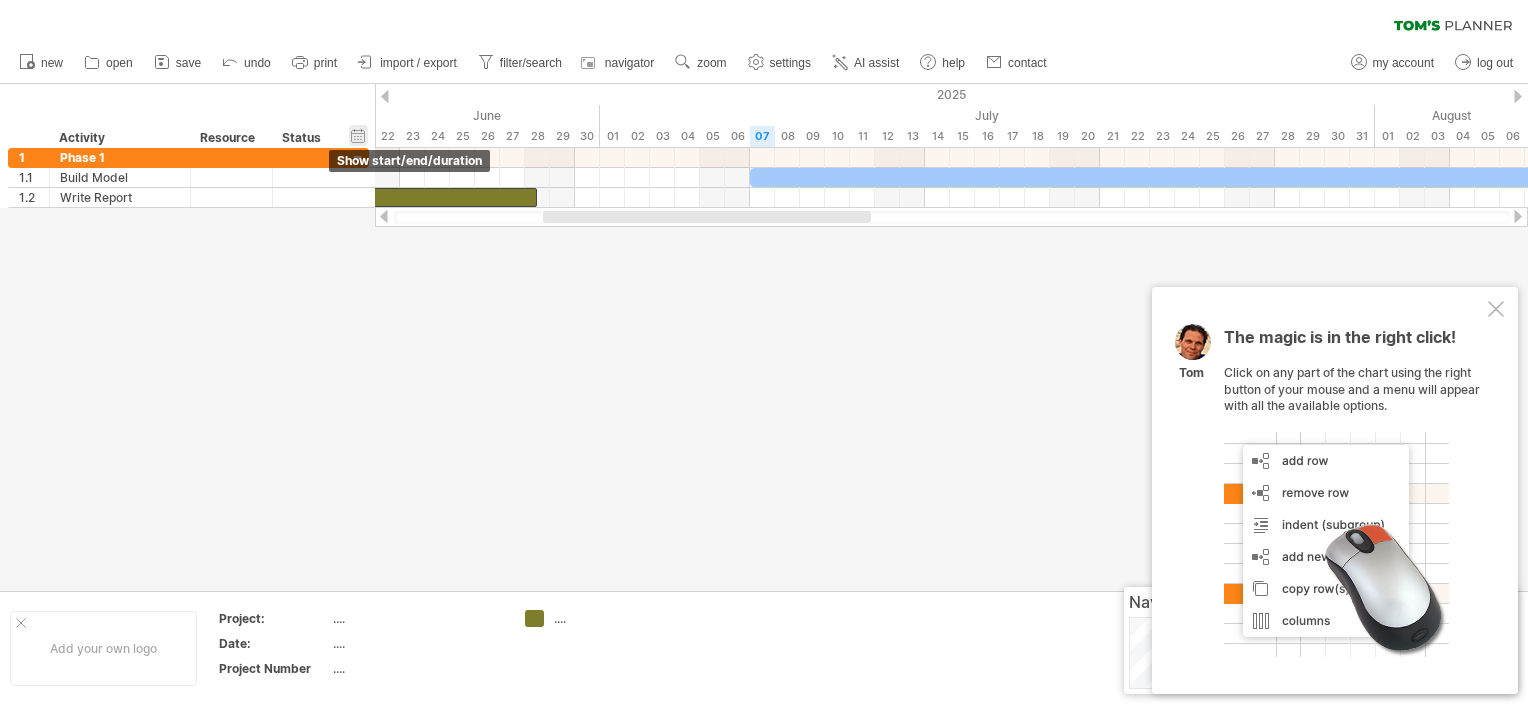 click on "hide start/end/duration show start/end/duration" at bounding box center [358, 135] 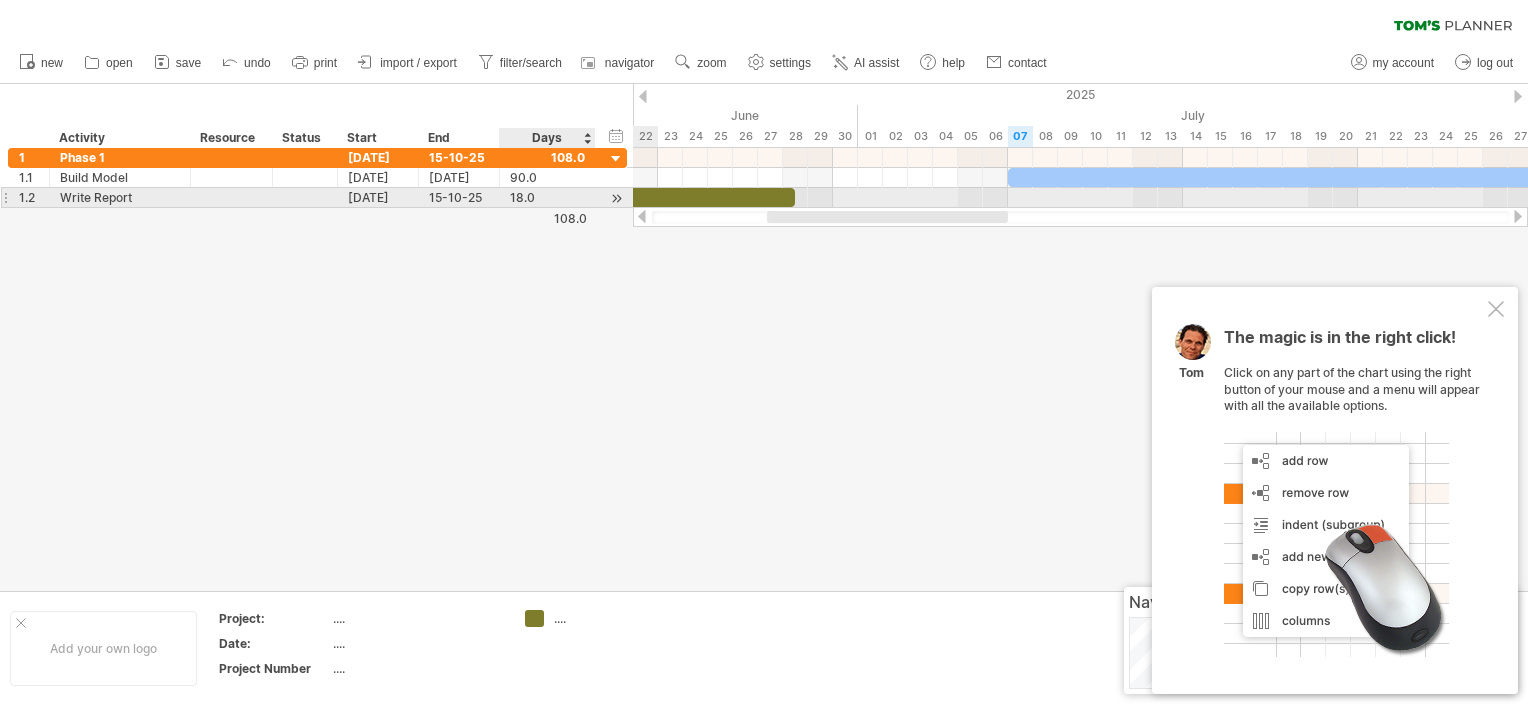 click on "18.0" at bounding box center (547, 197) 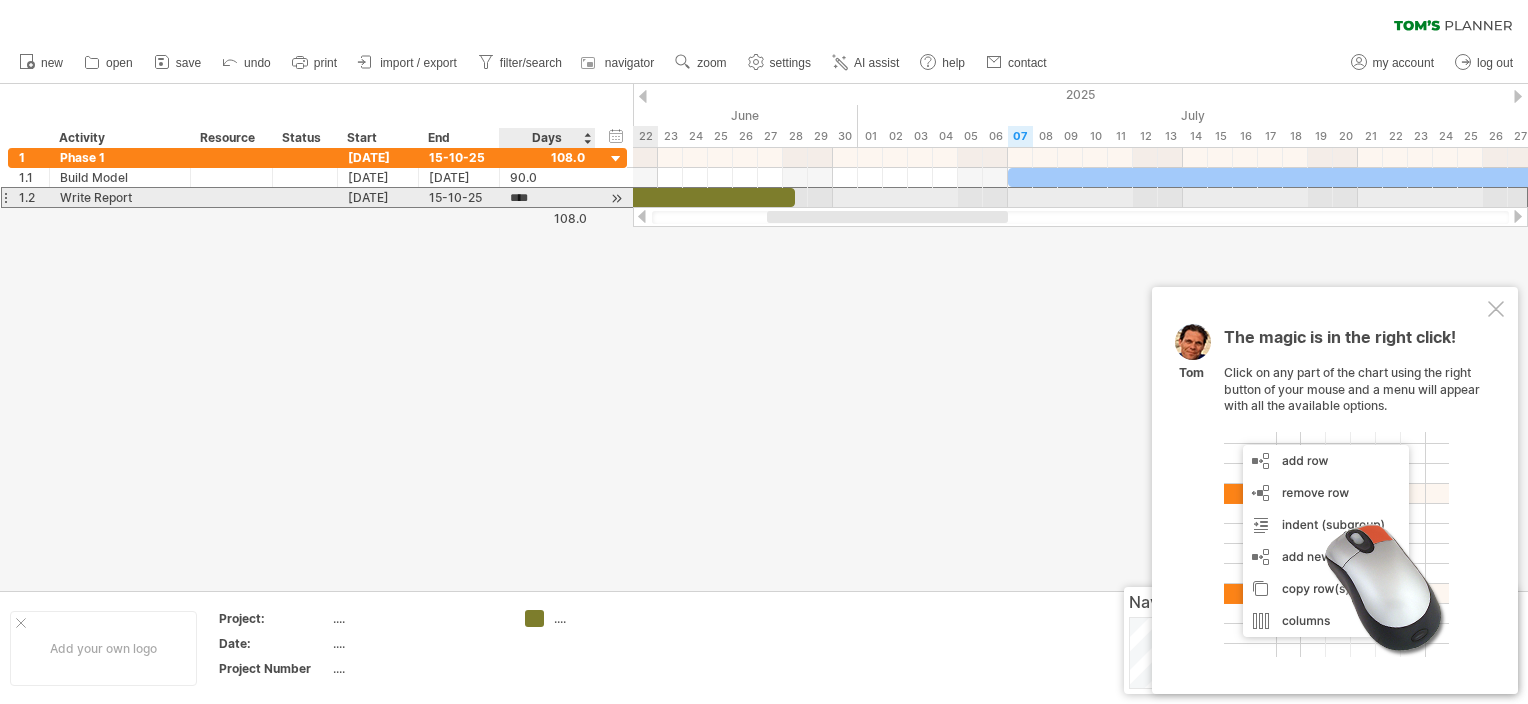 scroll, scrollTop: 1, scrollLeft: 0, axis: vertical 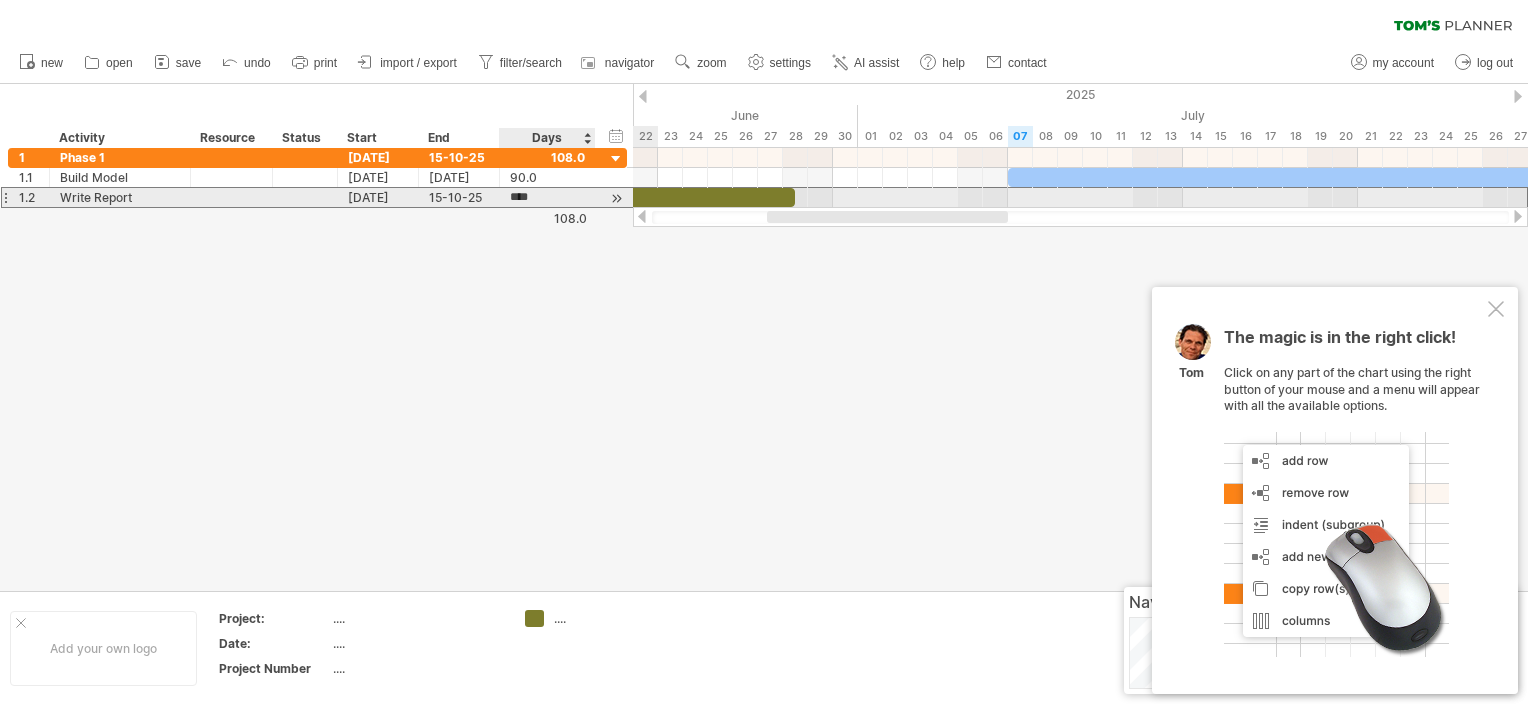 type on "*" 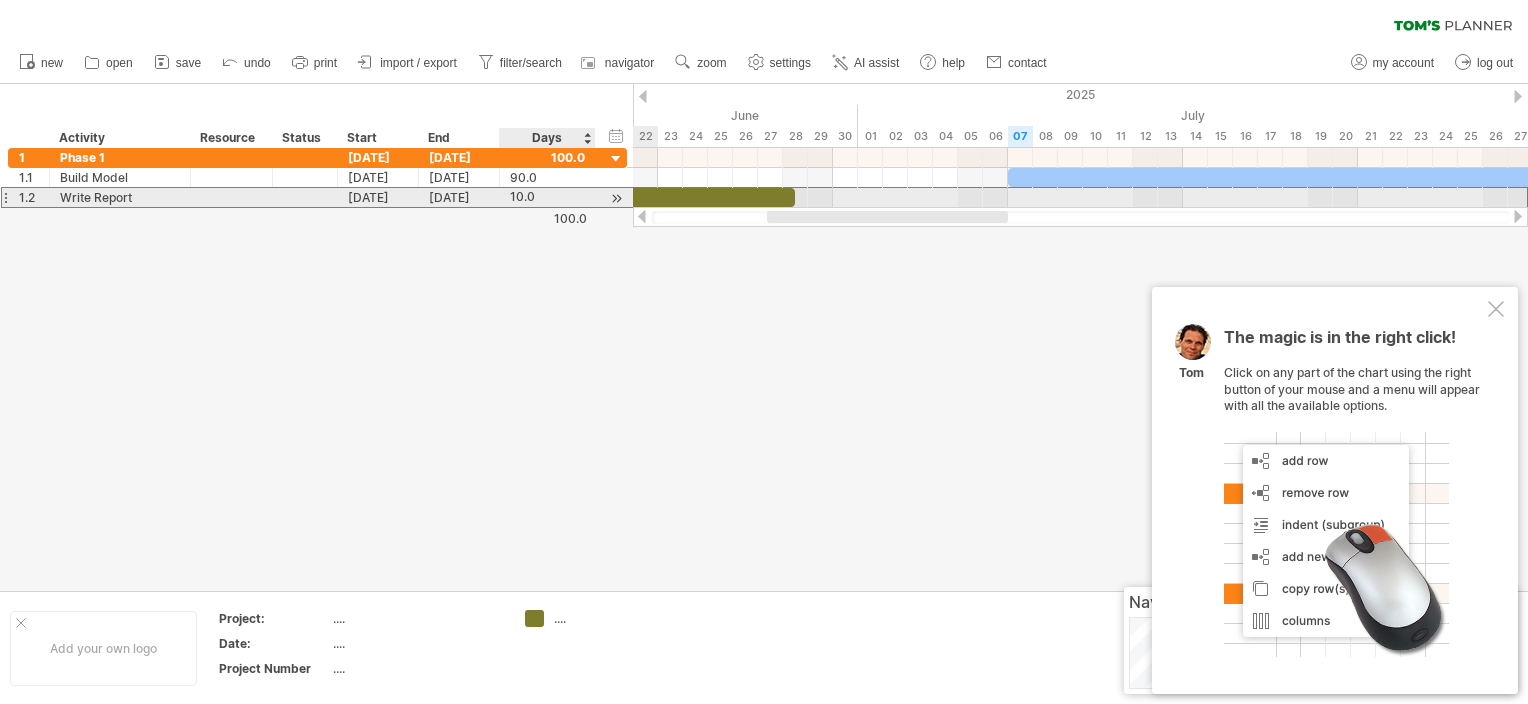 scroll, scrollTop: 0, scrollLeft: 0, axis: both 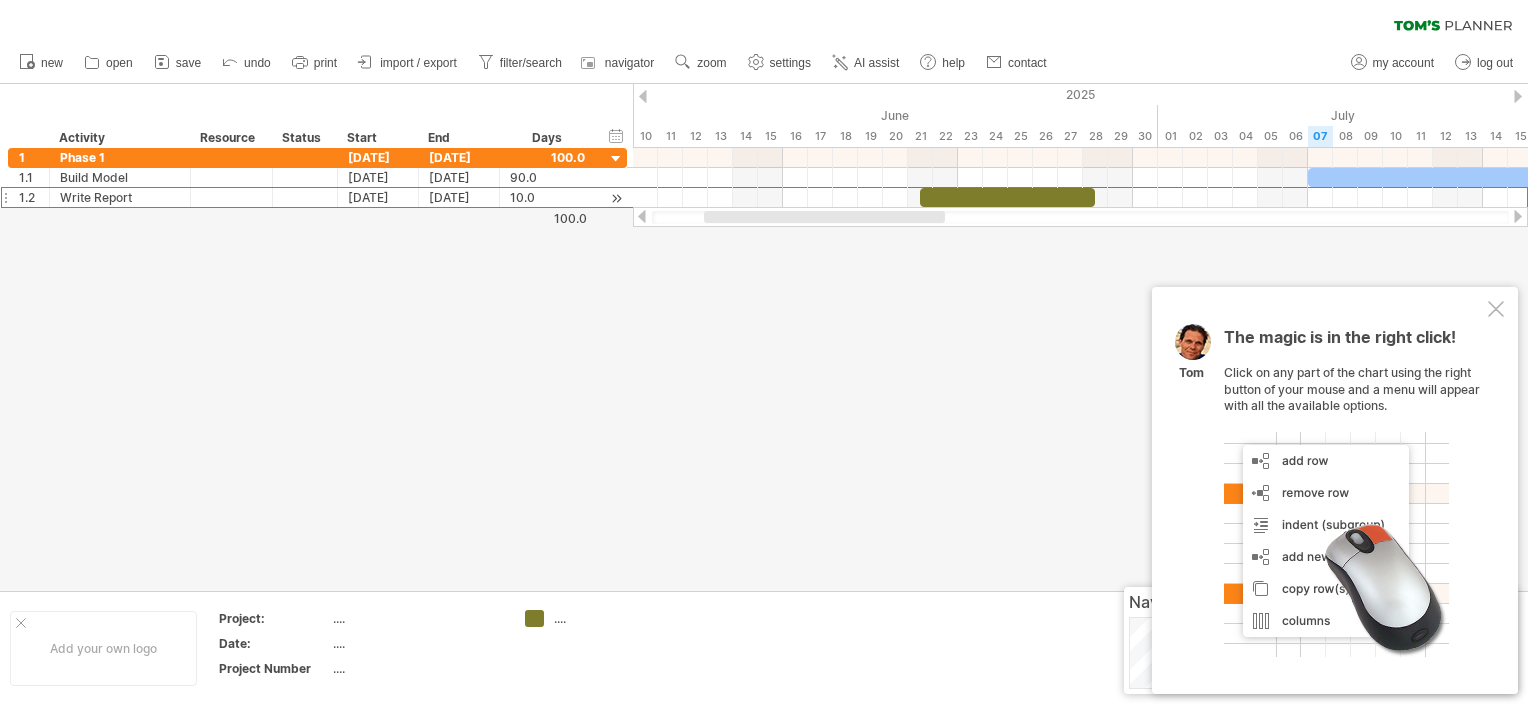 drag, startPoint x: 868, startPoint y: 213, endPoint x: 801, endPoint y: 232, distance: 69.641945 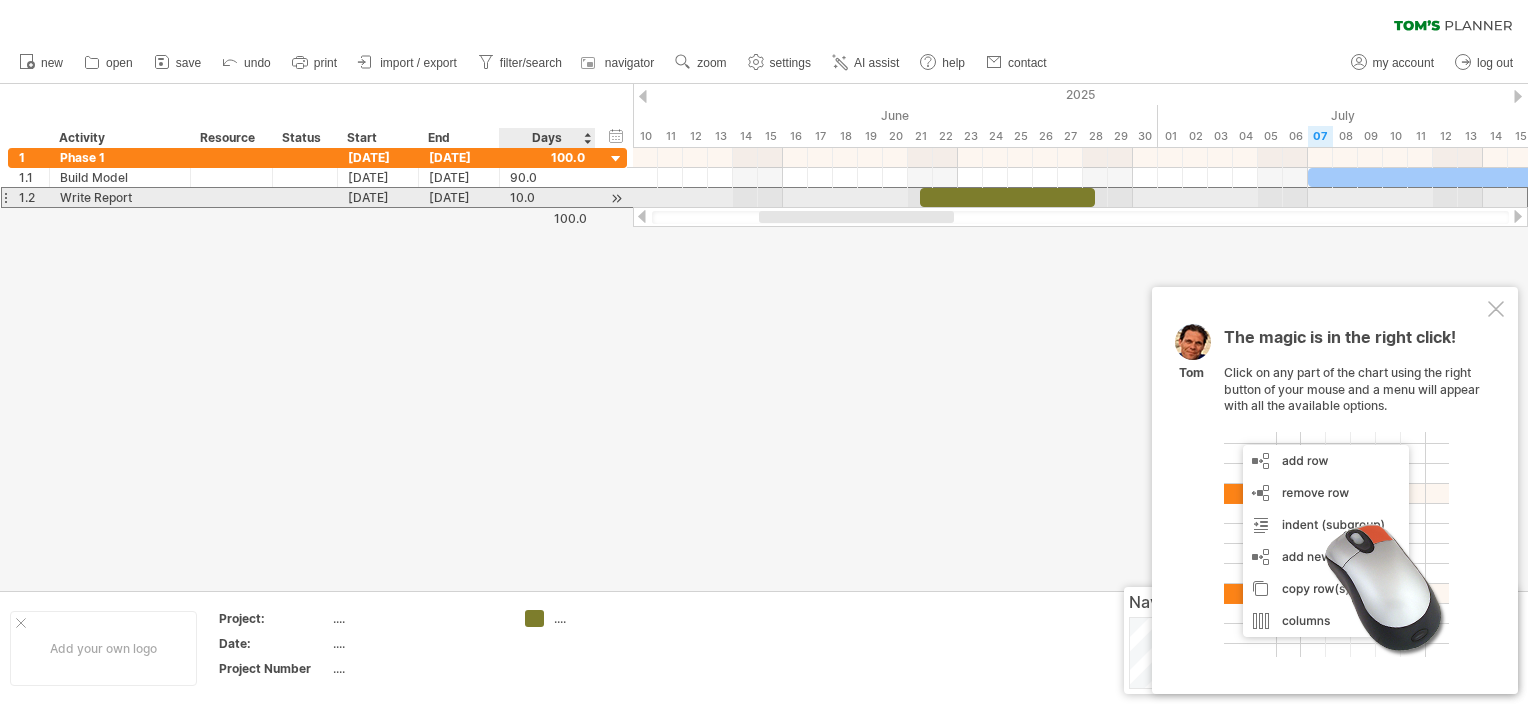 click on "10.0" at bounding box center [547, 197] 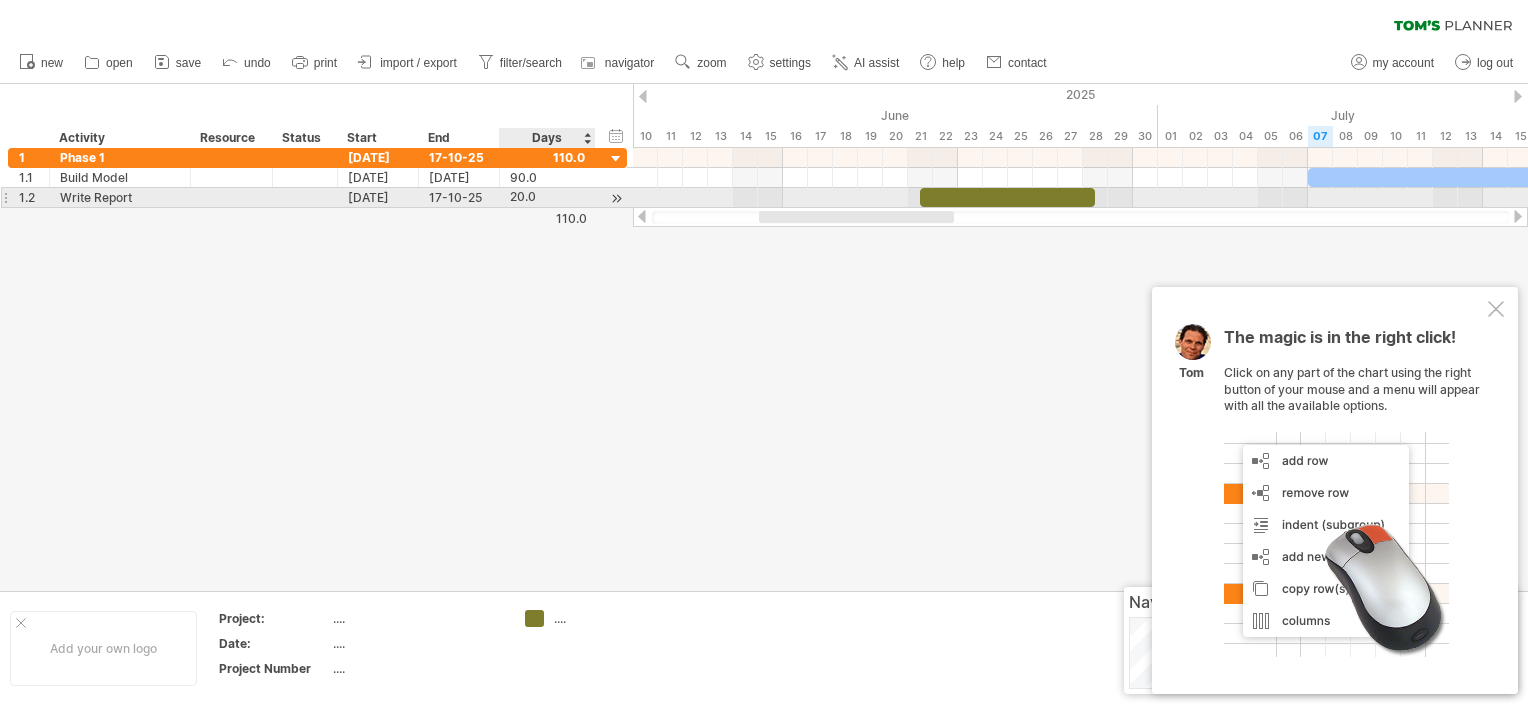 scroll, scrollTop: 0, scrollLeft: 0, axis: both 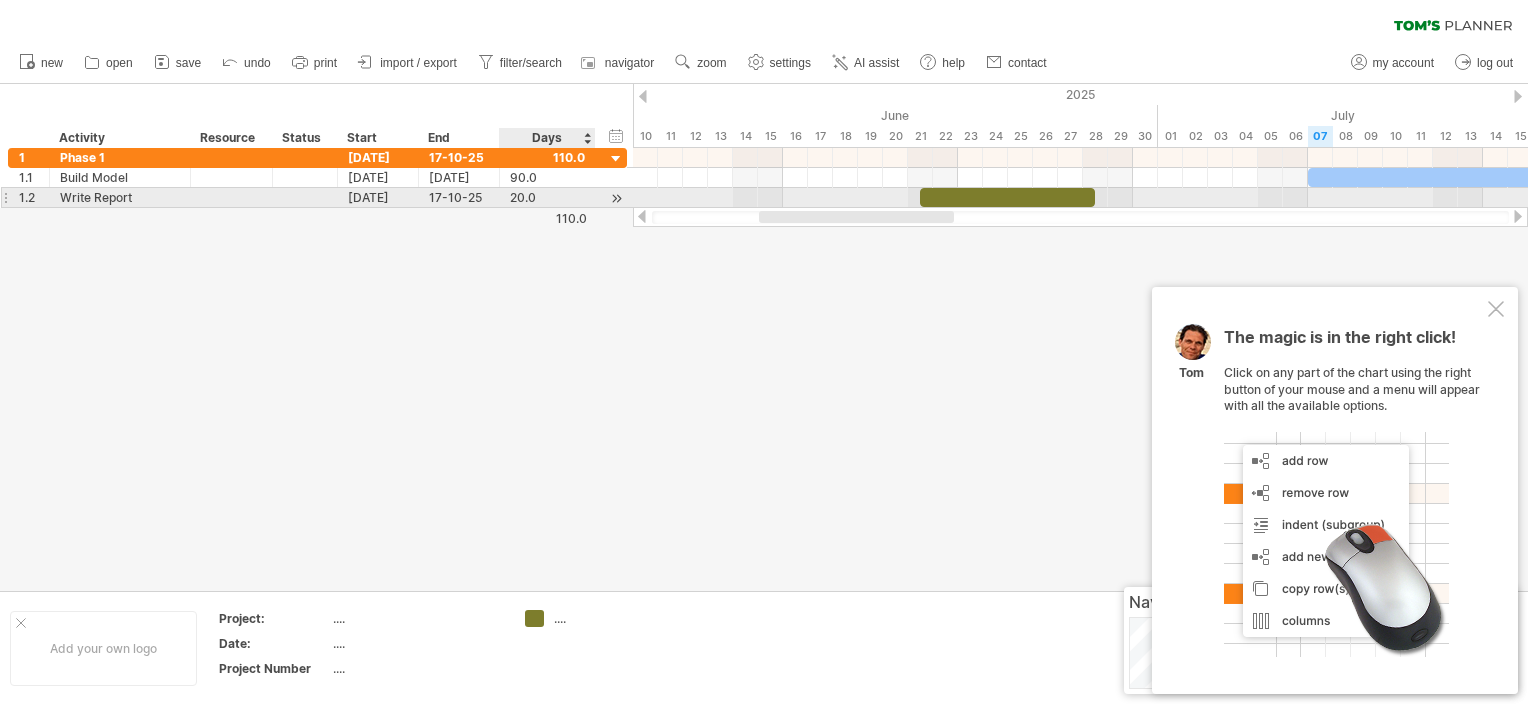 click at bounding box center (616, 198) 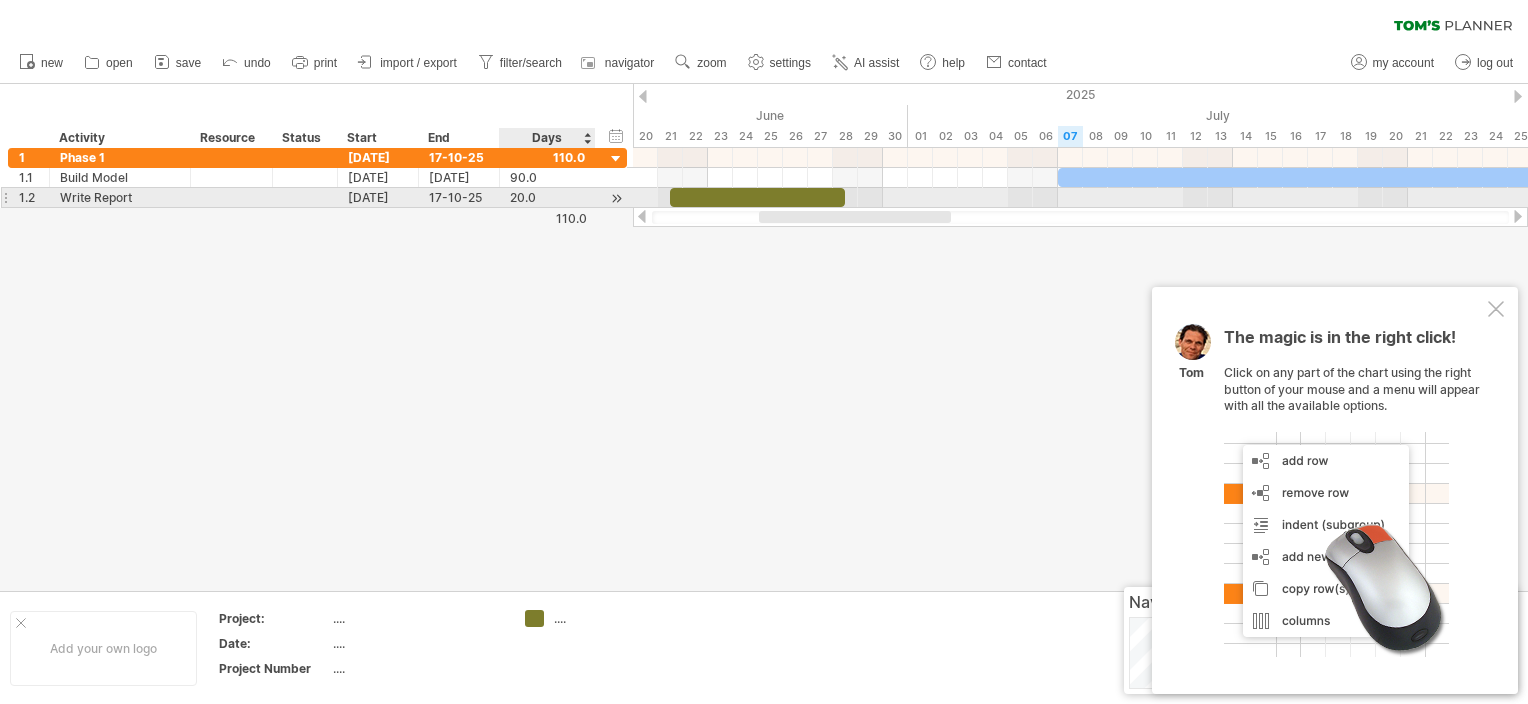 click on "20.0" at bounding box center (547, 197) 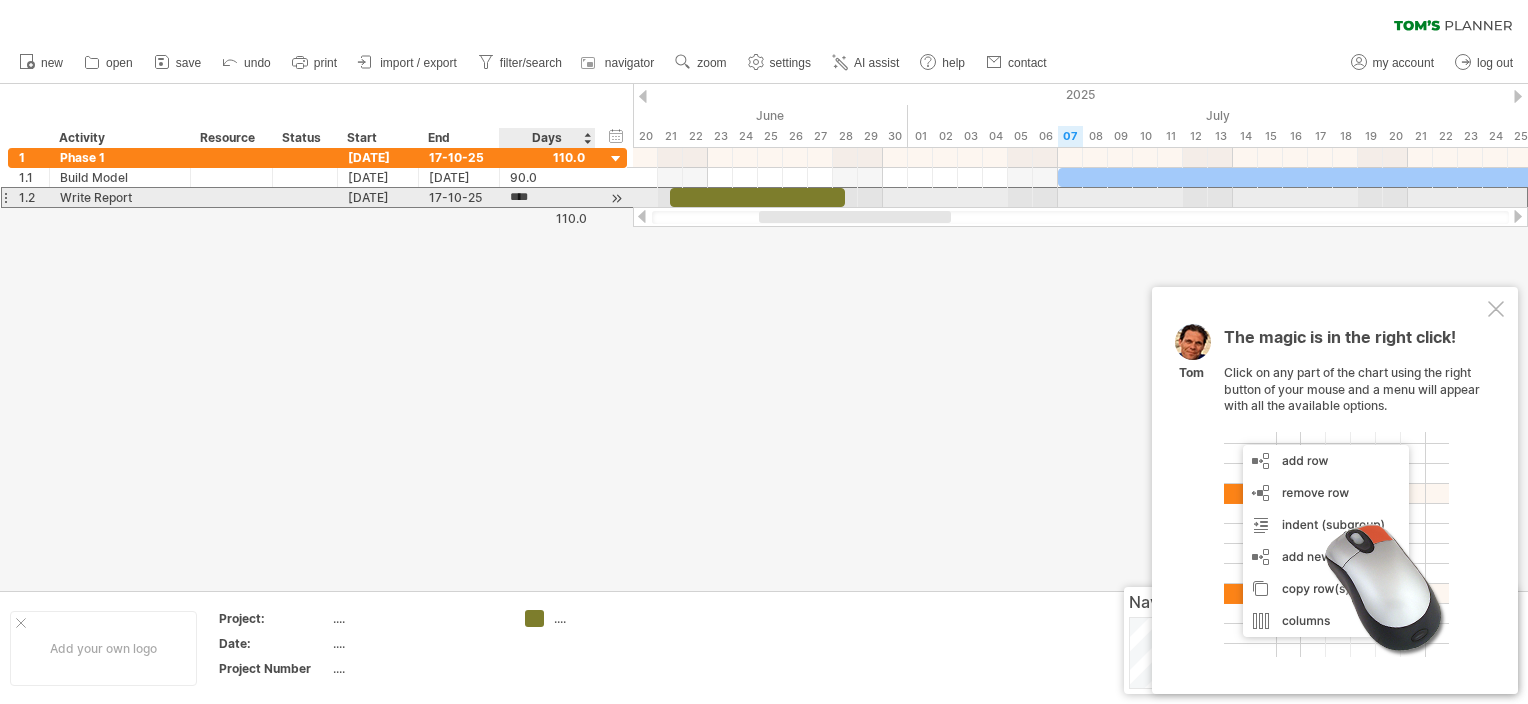 scroll, scrollTop: 0, scrollLeft: 0, axis: both 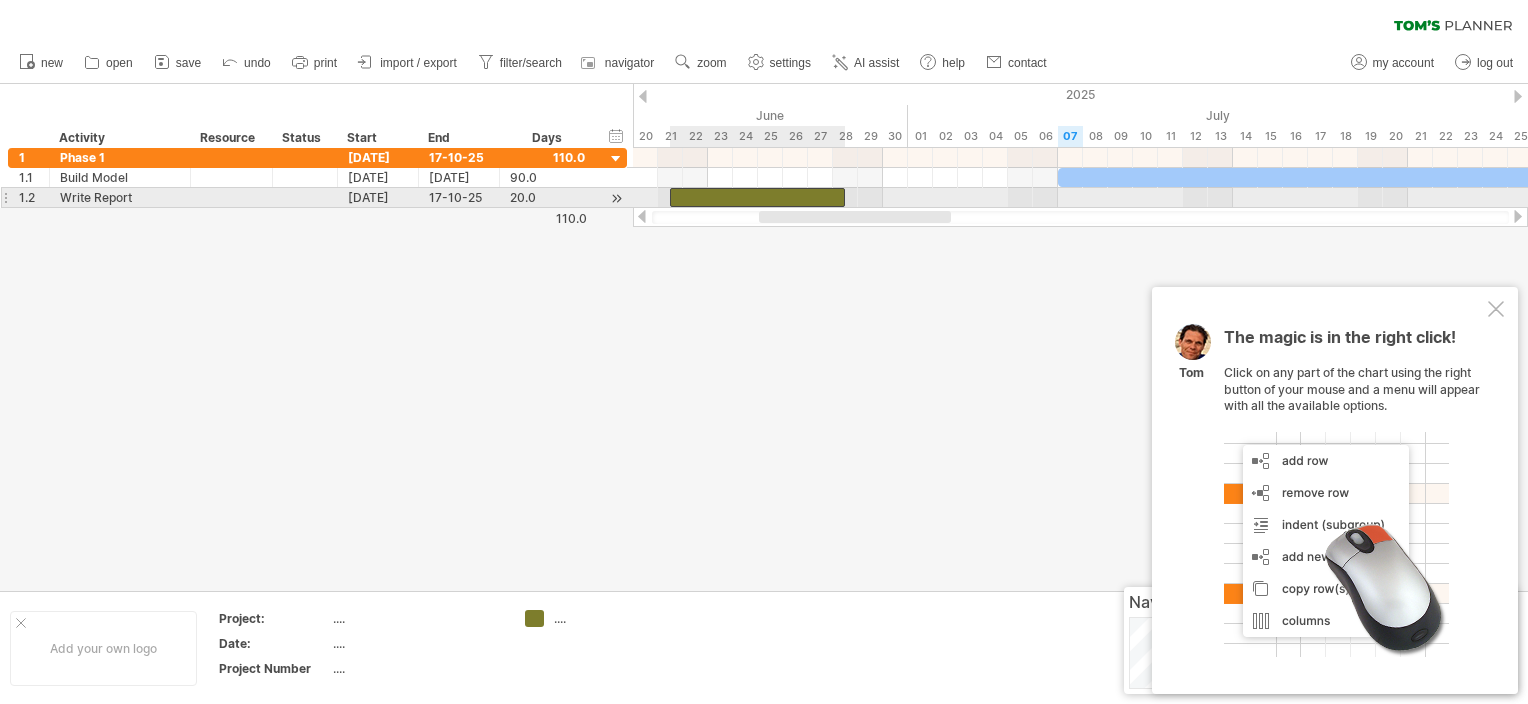 click at bounding box center (757, 197) 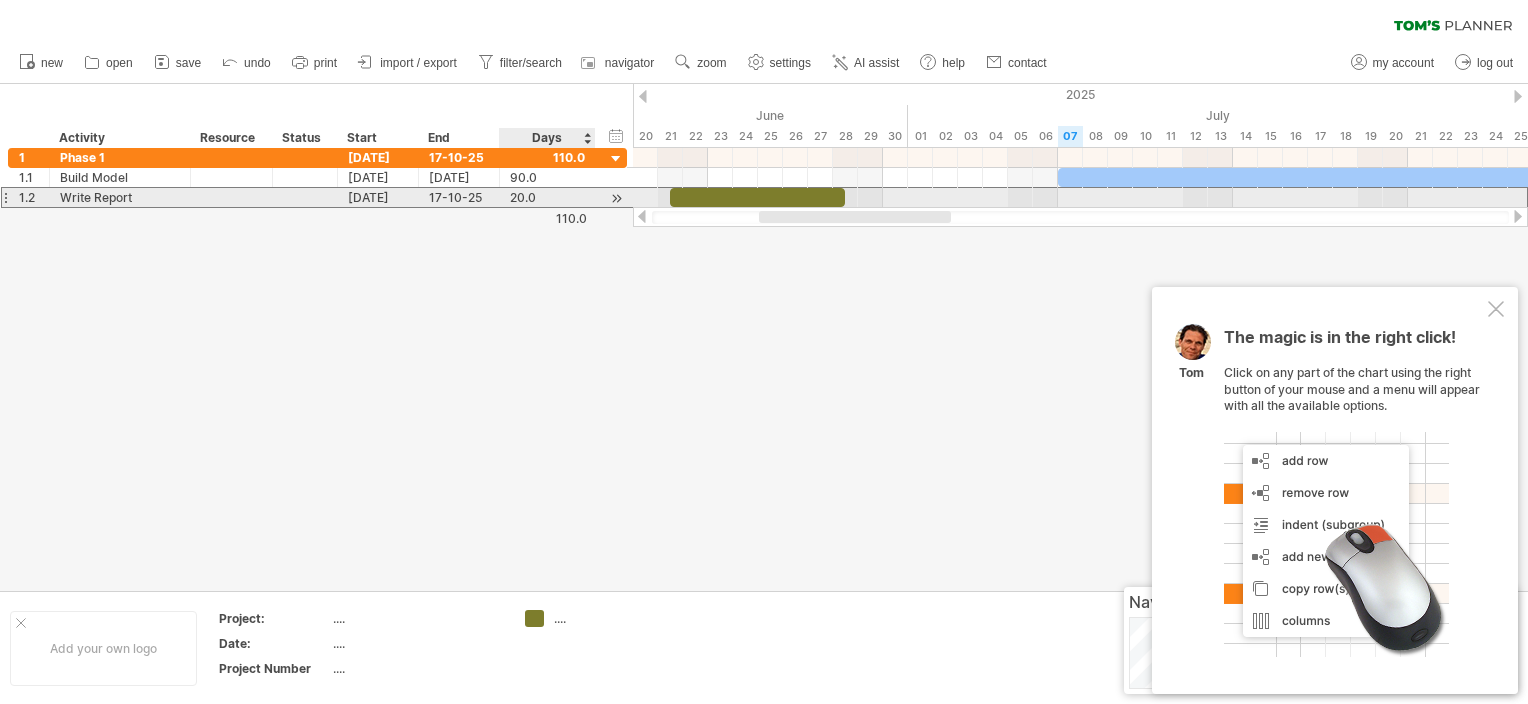 click on "20.0" at bounding box center (547, 197) 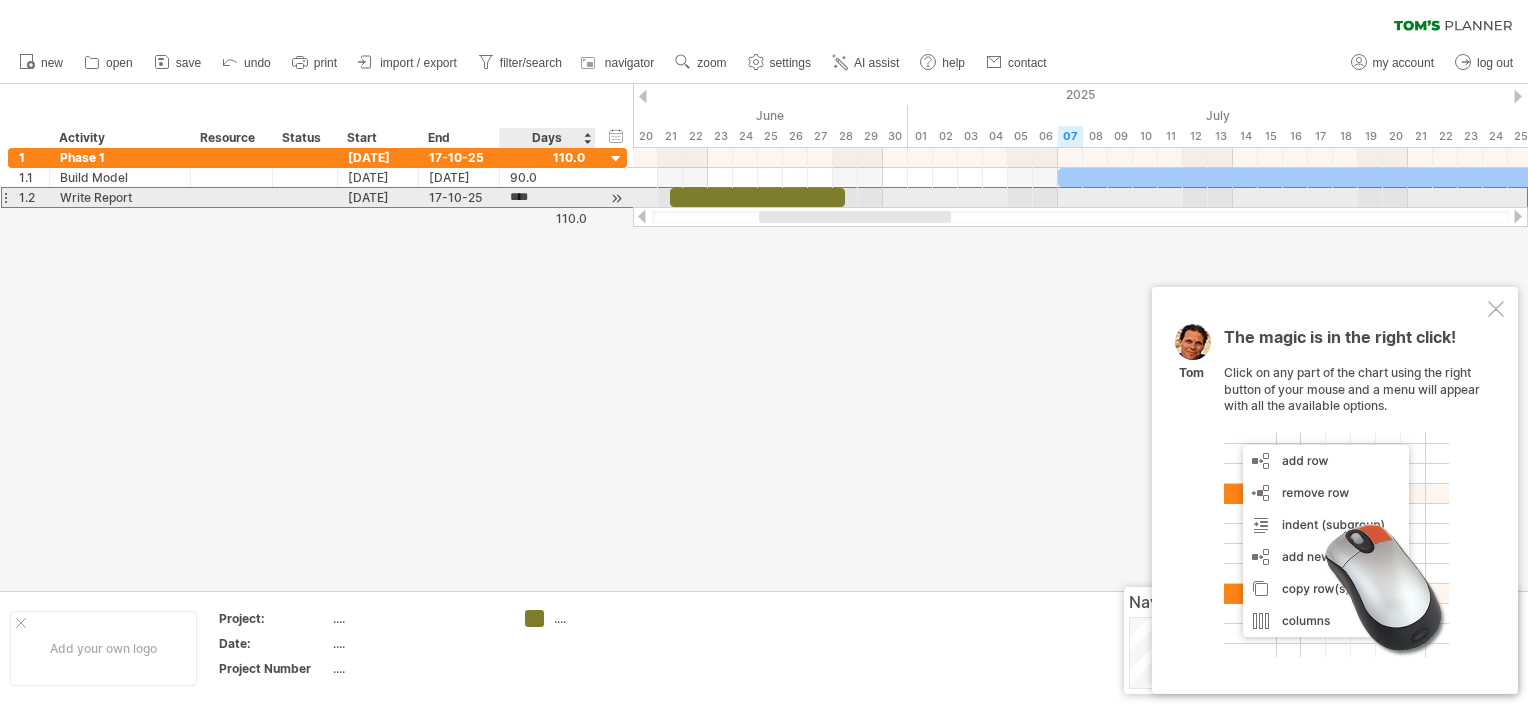 click on "****" at bounding box center [529, 197] 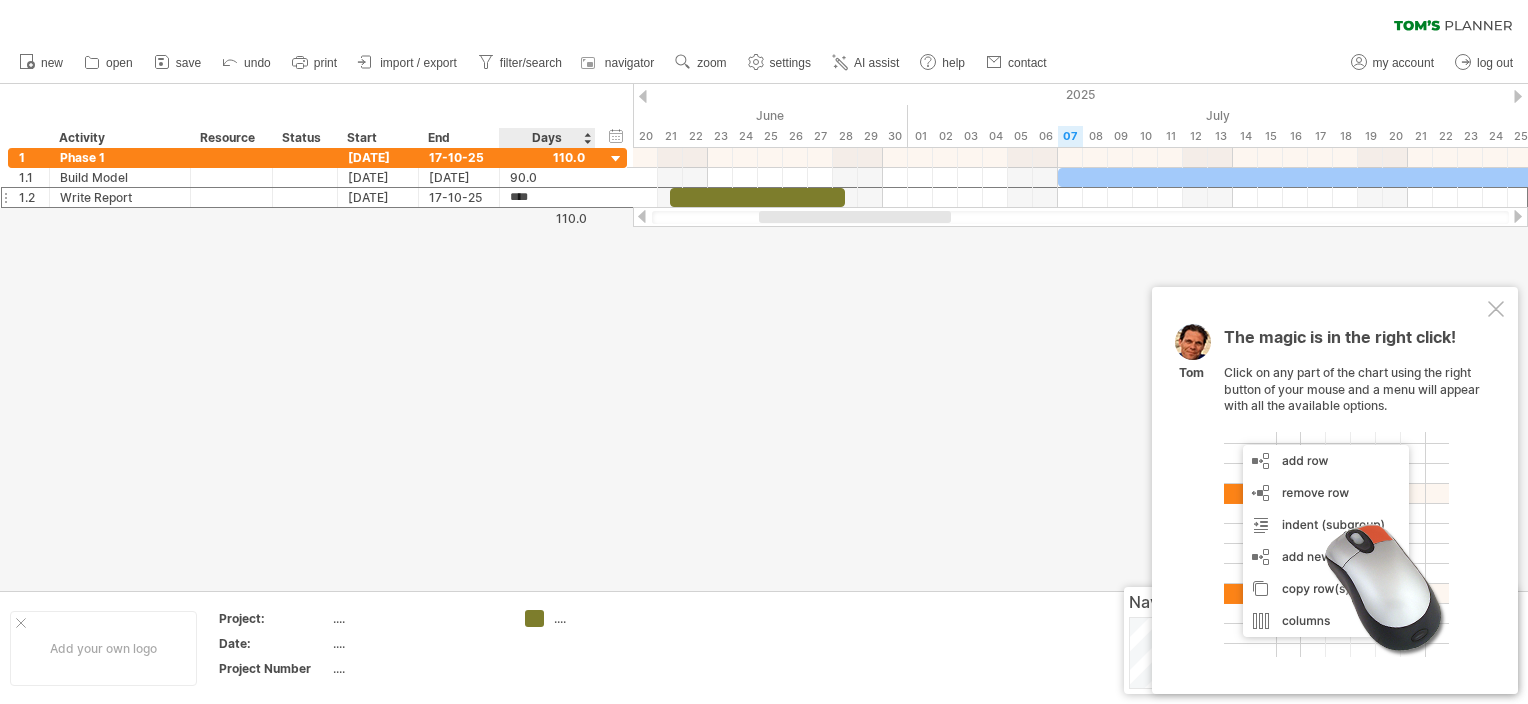 click at bounding box center (764, 337) 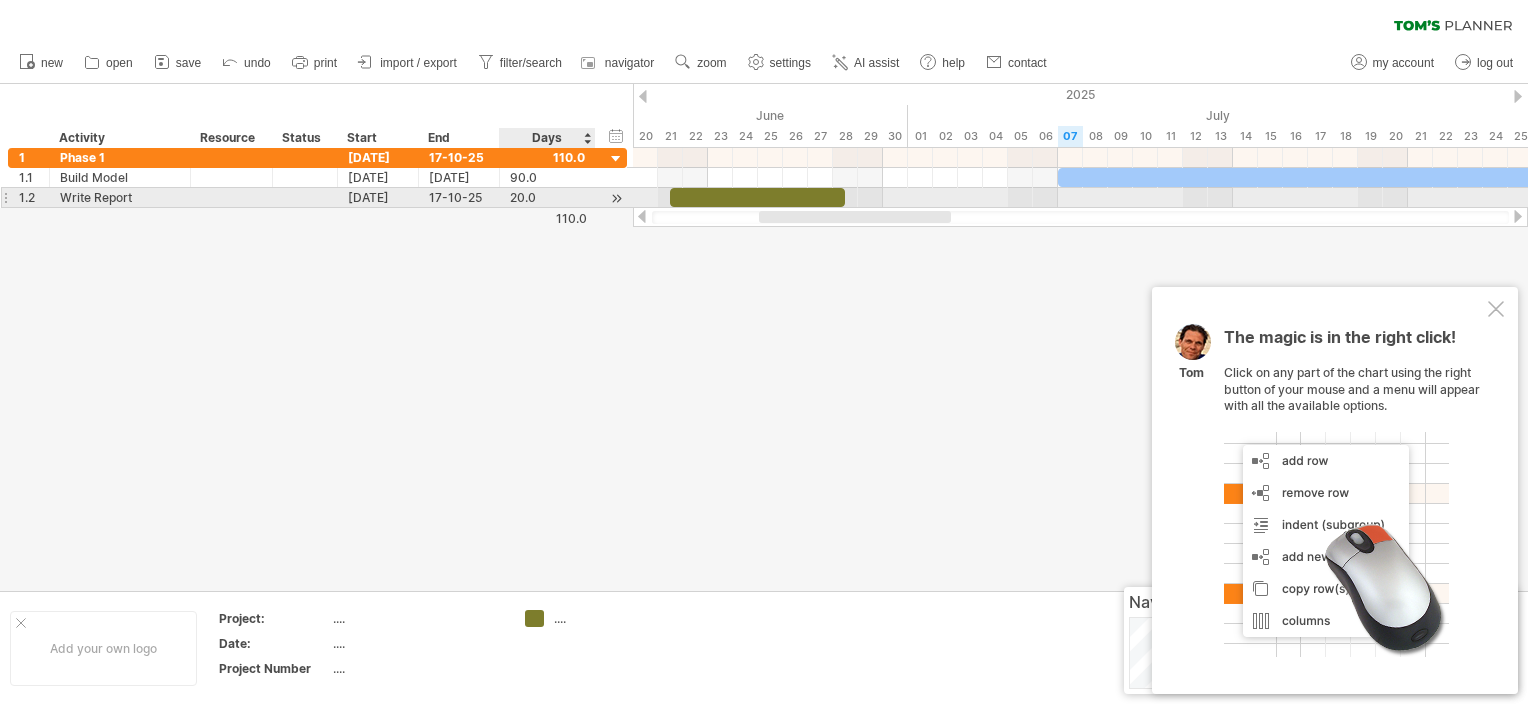 click on "20.0" at bounding box center (547, 197) 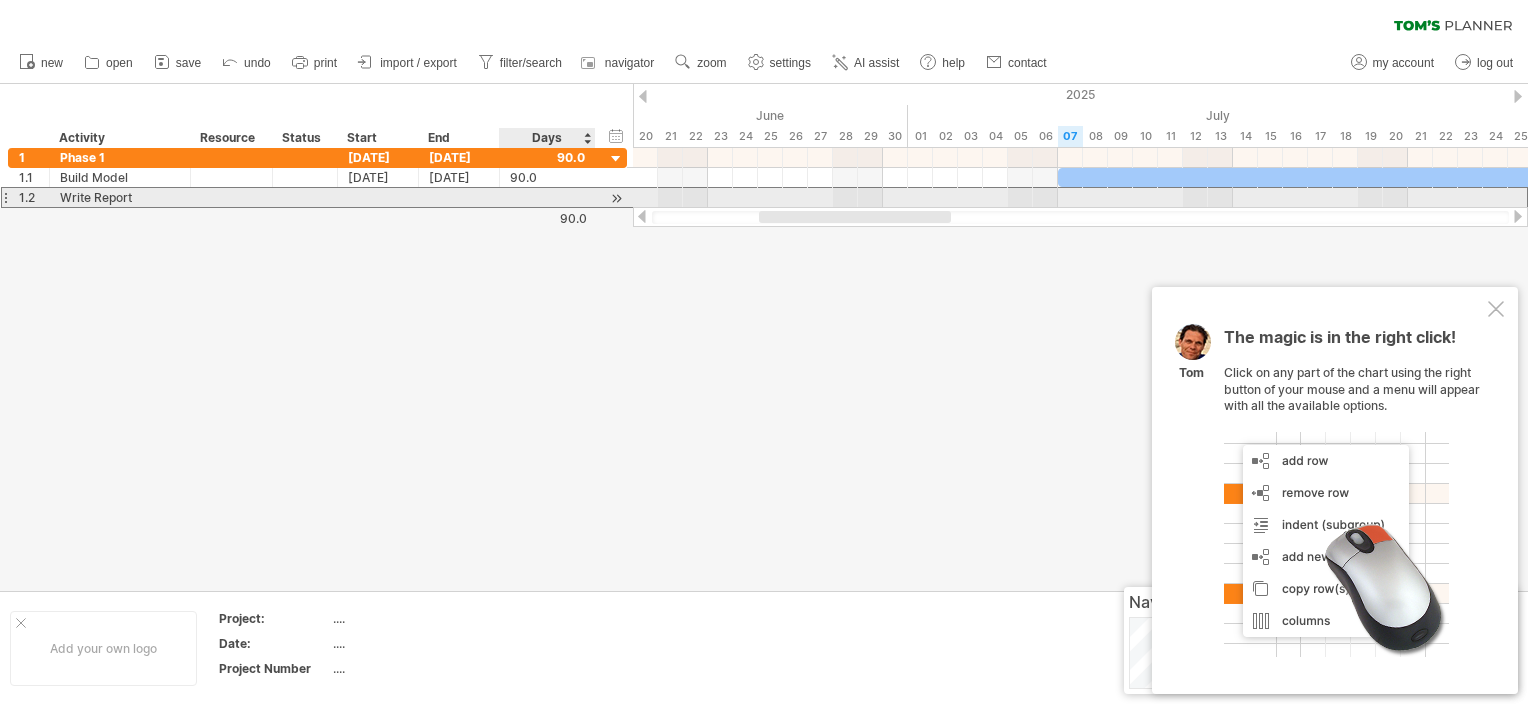 scroll, scrollTop: 0, scrollLeft: 0, axis: both 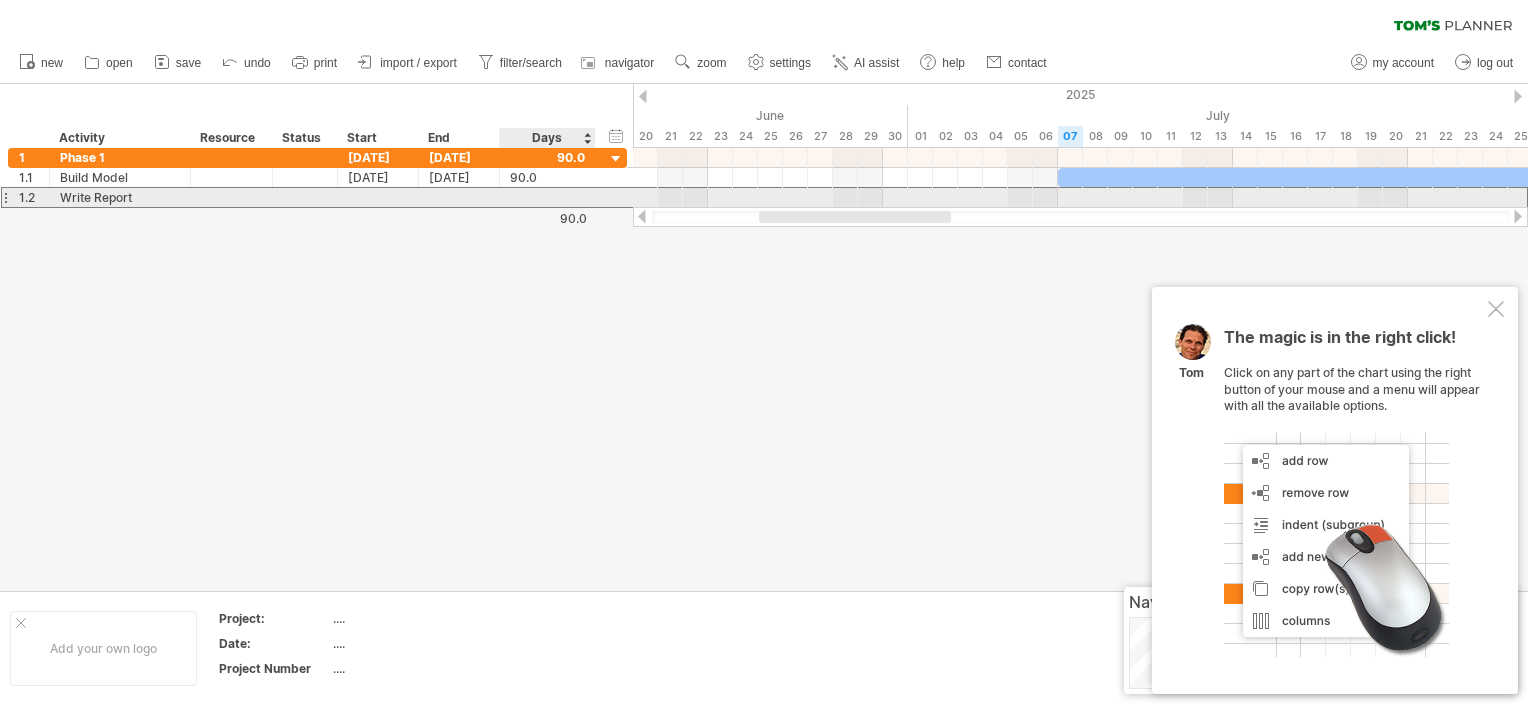 click at bounding box center (547, 197) 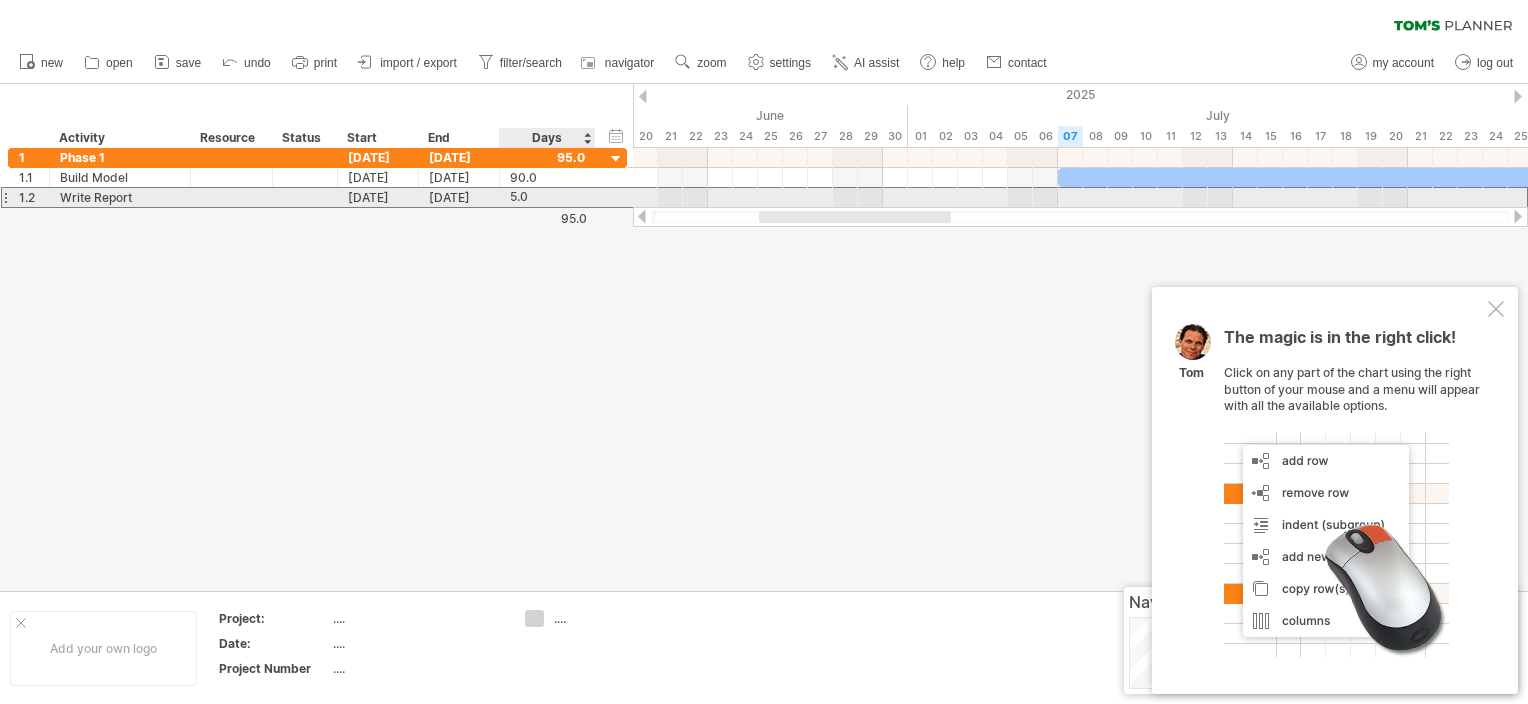 scroll, scrollTop: 0, scrollLeft: 0, axis: both 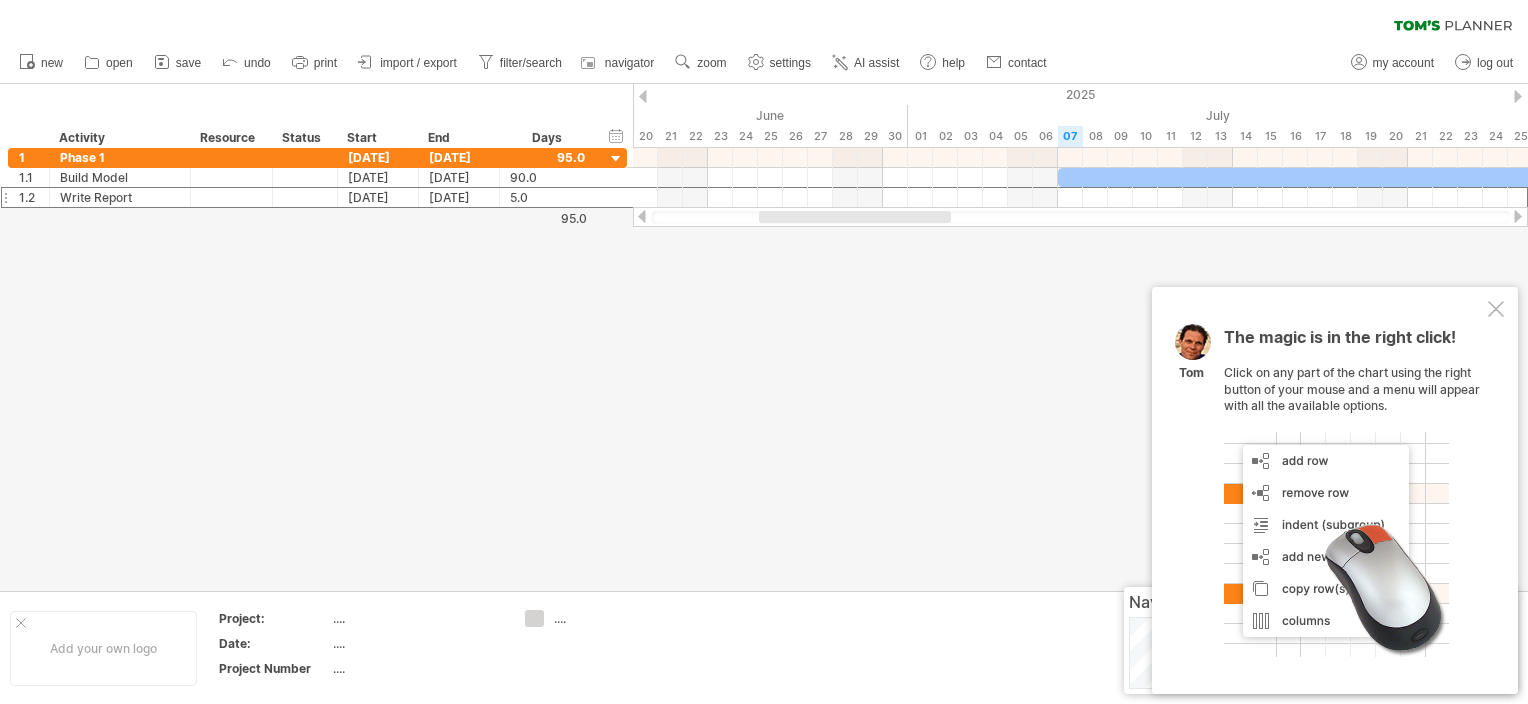 drag, startPoint x: 912, startPoint y: 224, endPoint x: 809, endPoint y: 244, distance: 104.92378 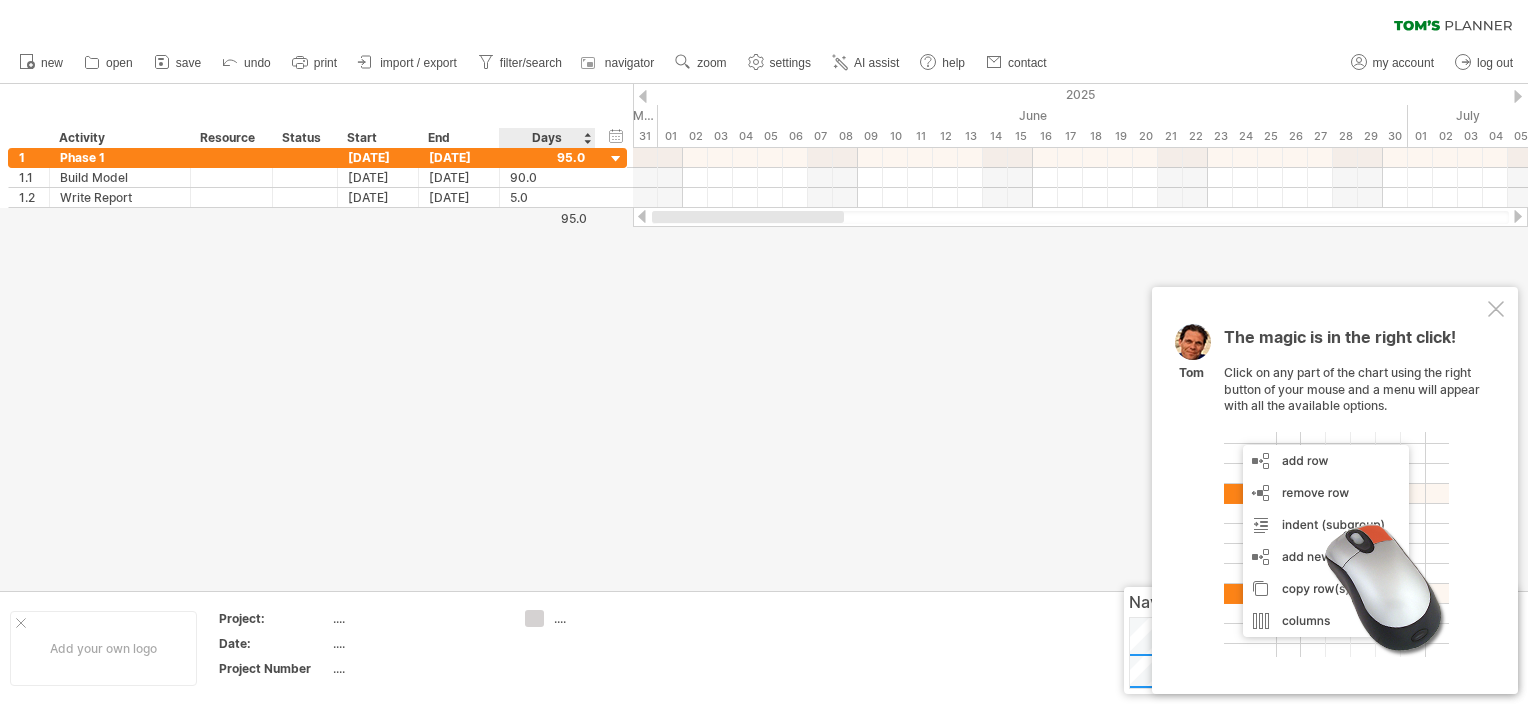 drag, startPoint x: 835, startPoint y: 222, endPoint x: 601, endPoint y: 244, distance: 235.0319 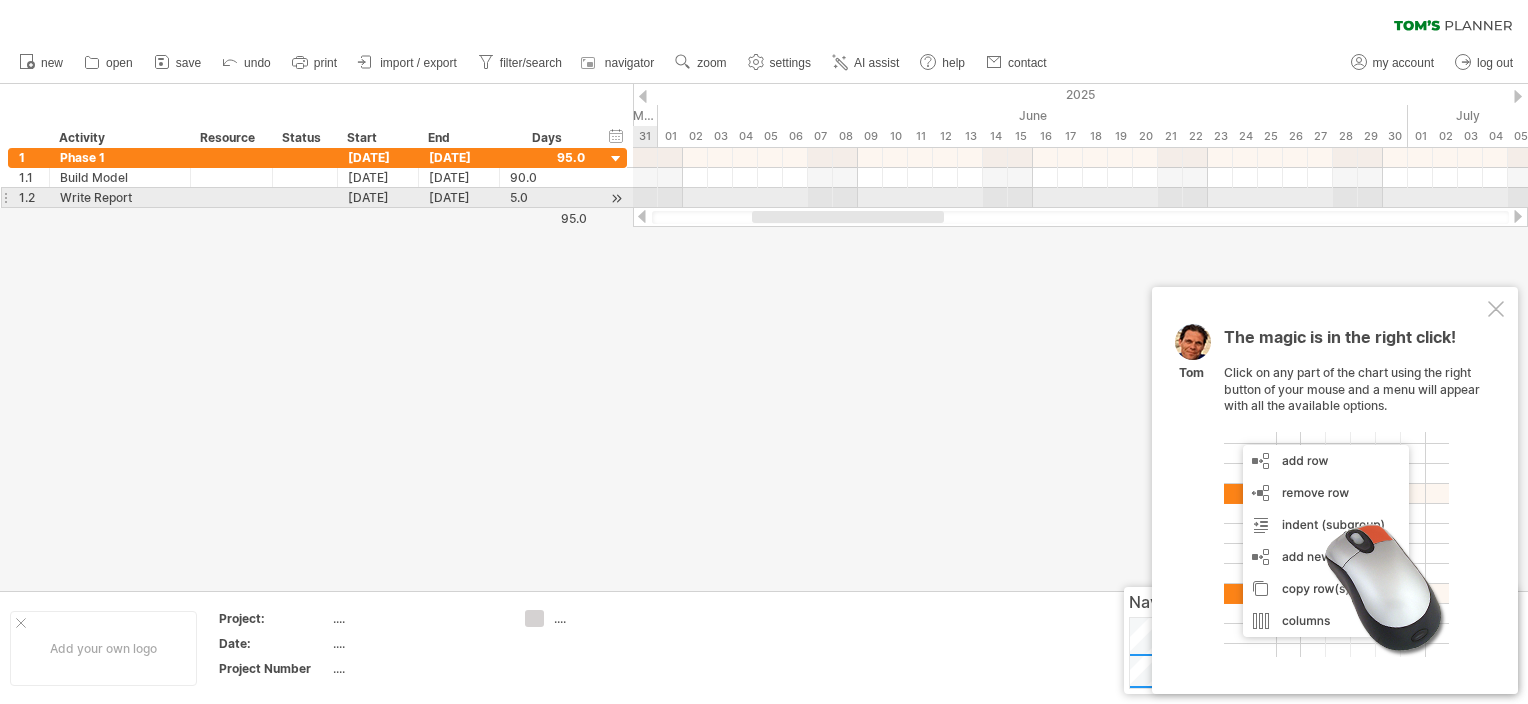 click at bounding box center [616, 198] 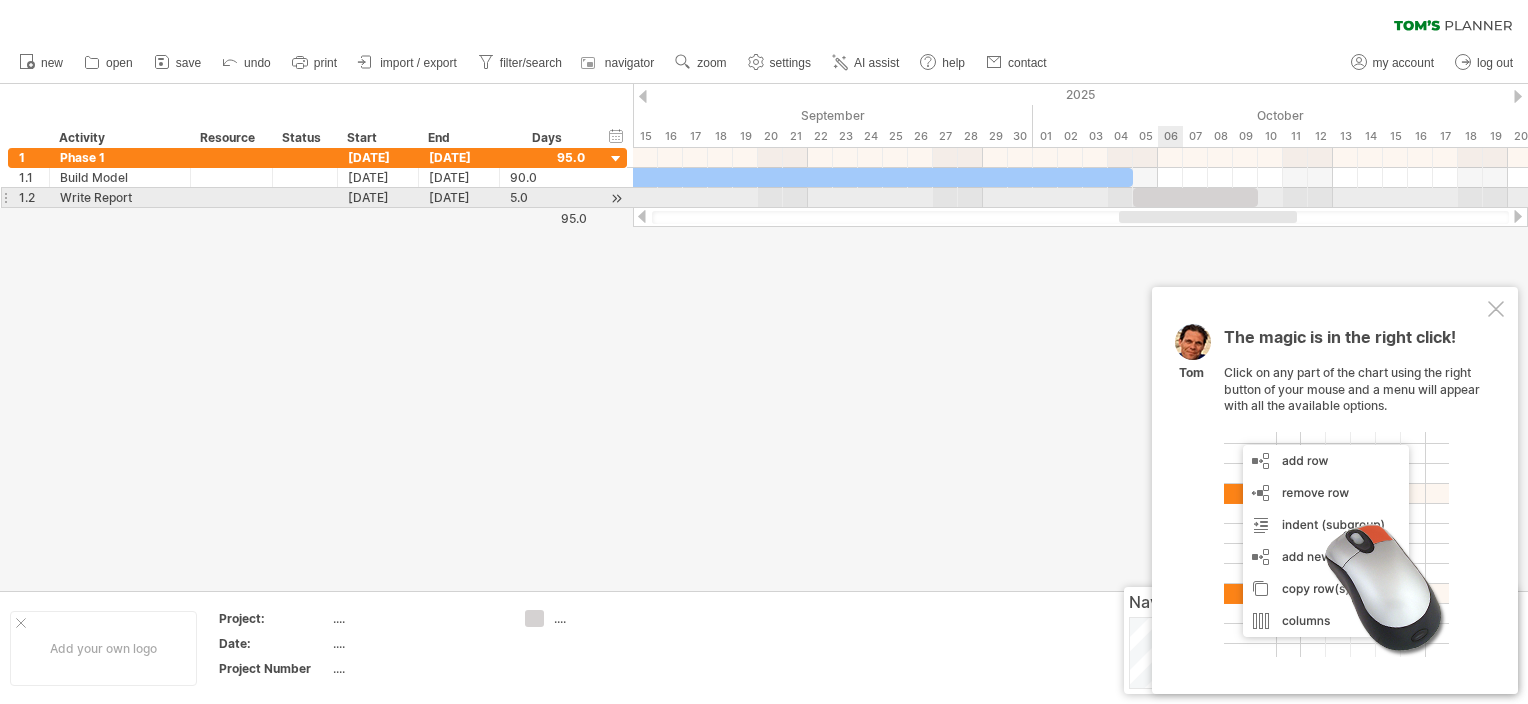 drag, startPoint x: 1281, startPoint y: 216, endPoint x: 1181, endPoint y: 194, distance: 102.3914 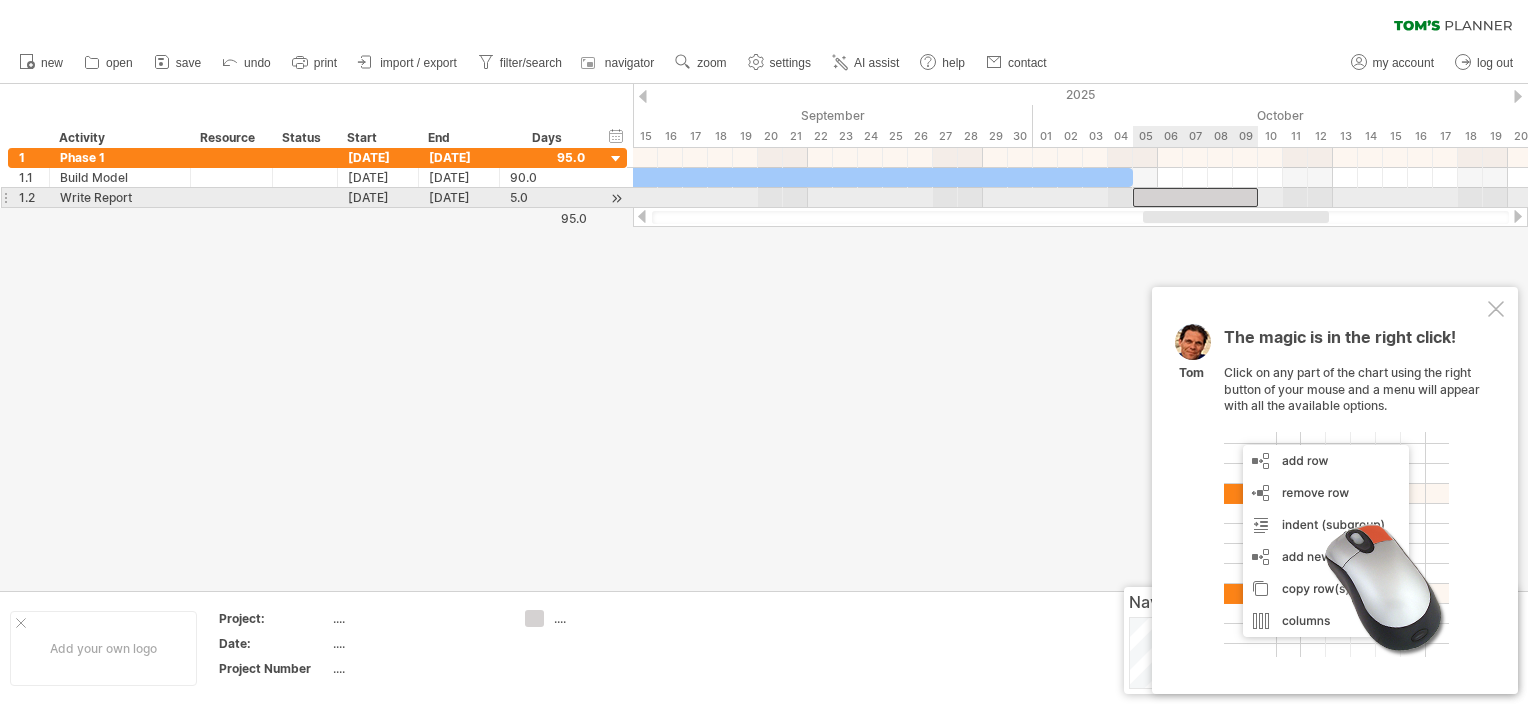drag, startPoint x: 1181, startPoint y: 194, endPoint x: 1116, endPoint y: 197, distance: 65.06919 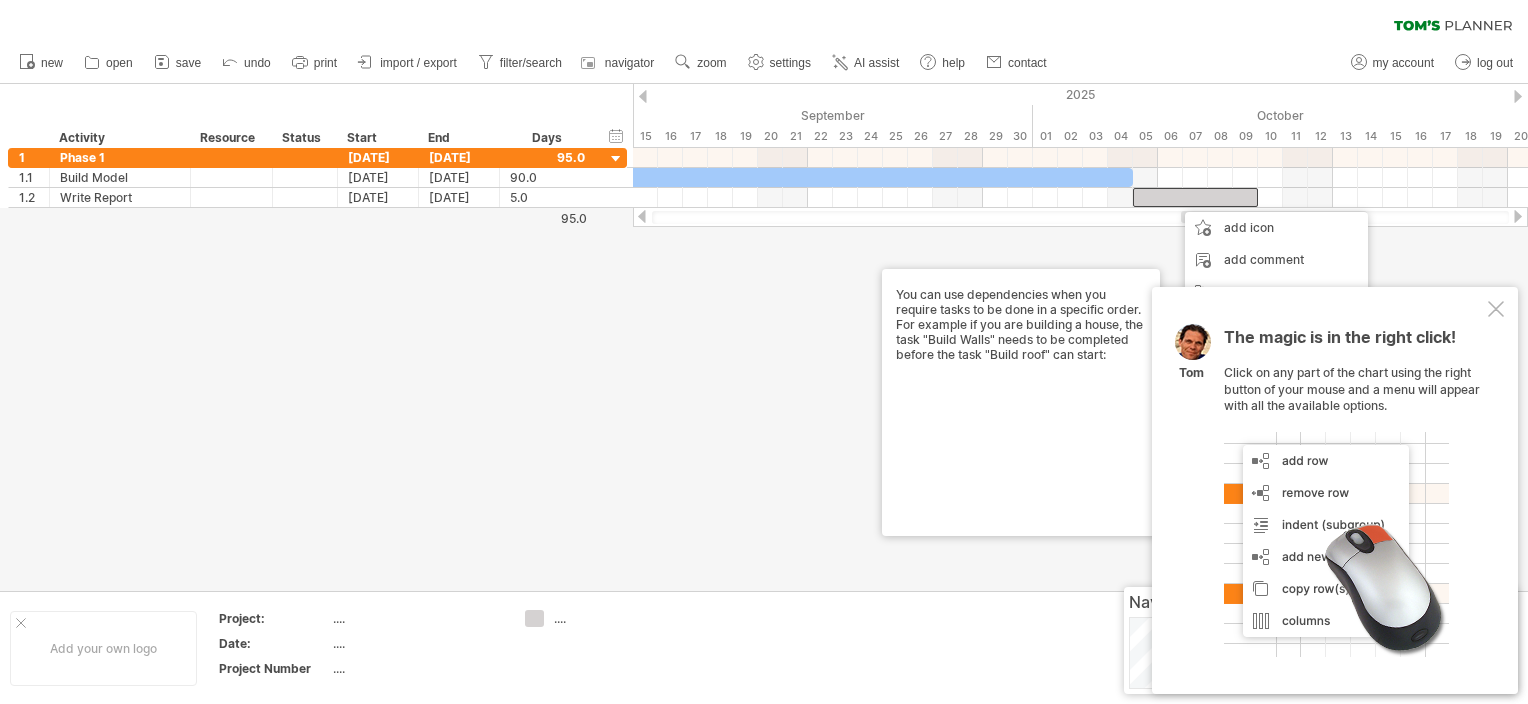 click at bounding box center [1496, 309] 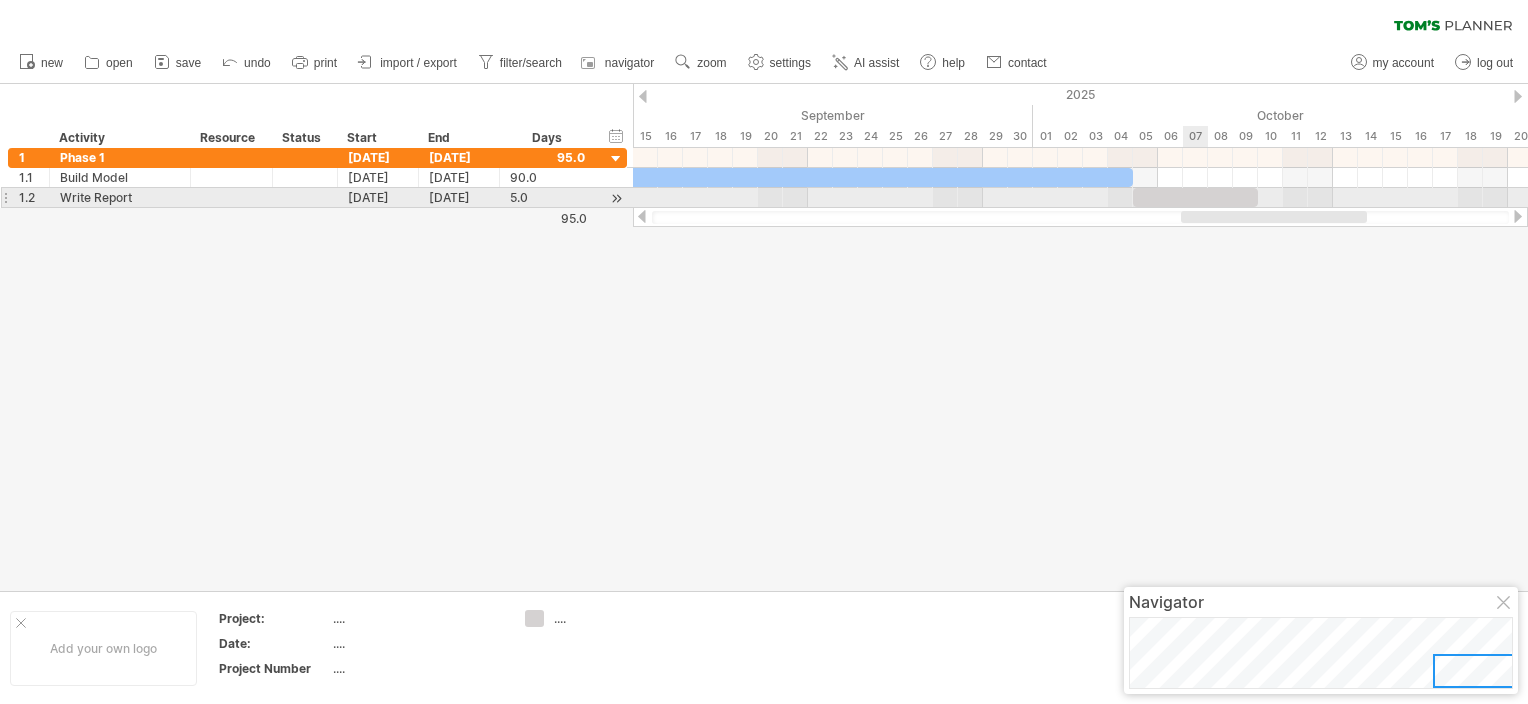 click at bounding box center (1195, 197) 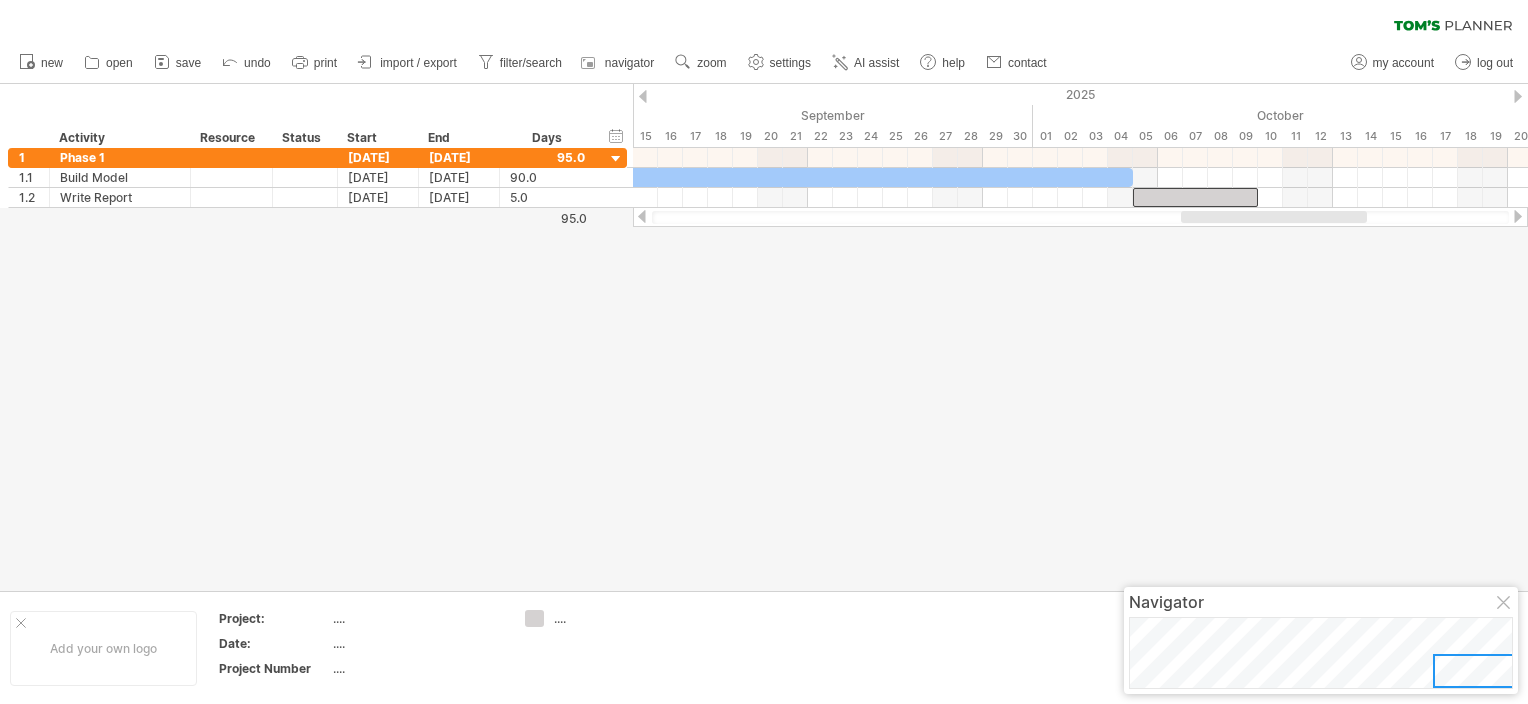 click at bounding box center (764, 337) 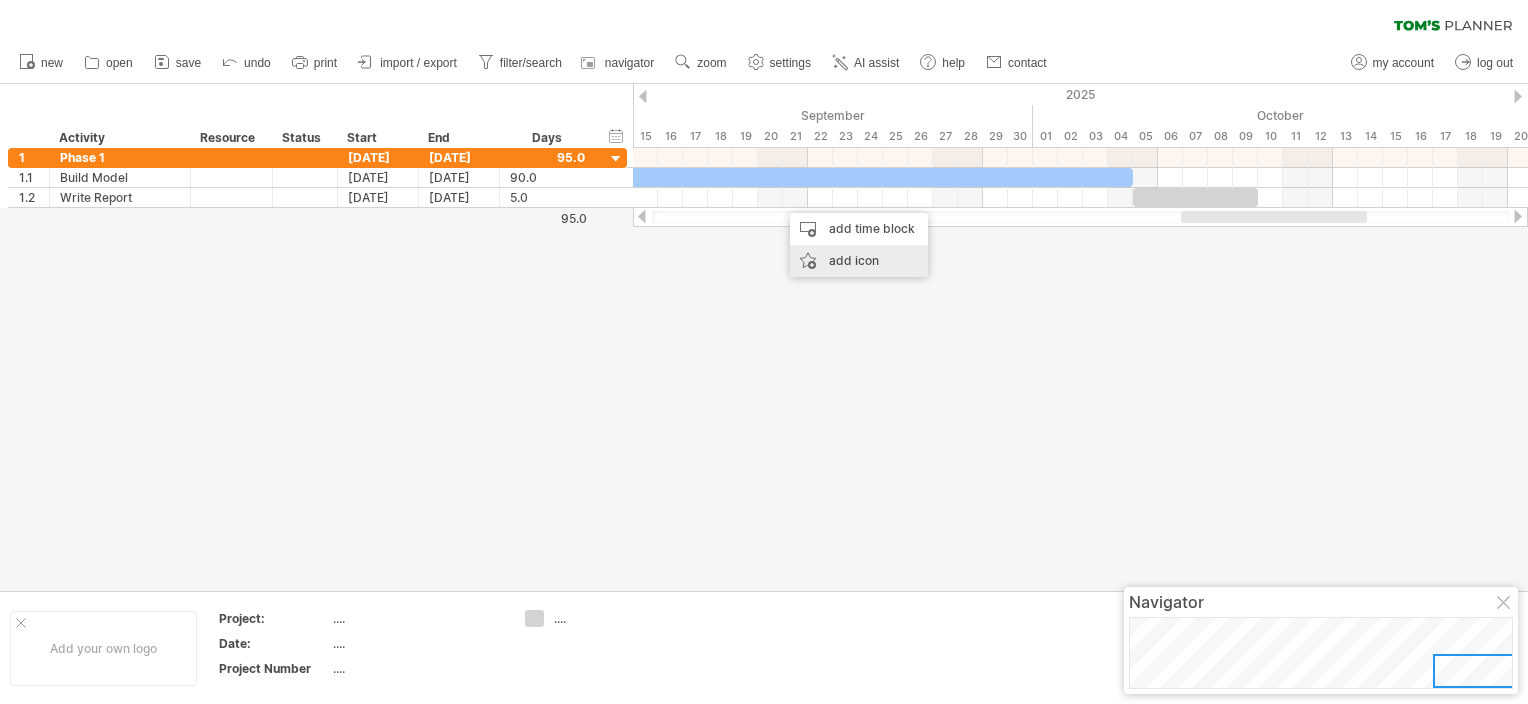 click on "add icon" at bounding box center [859, 261] 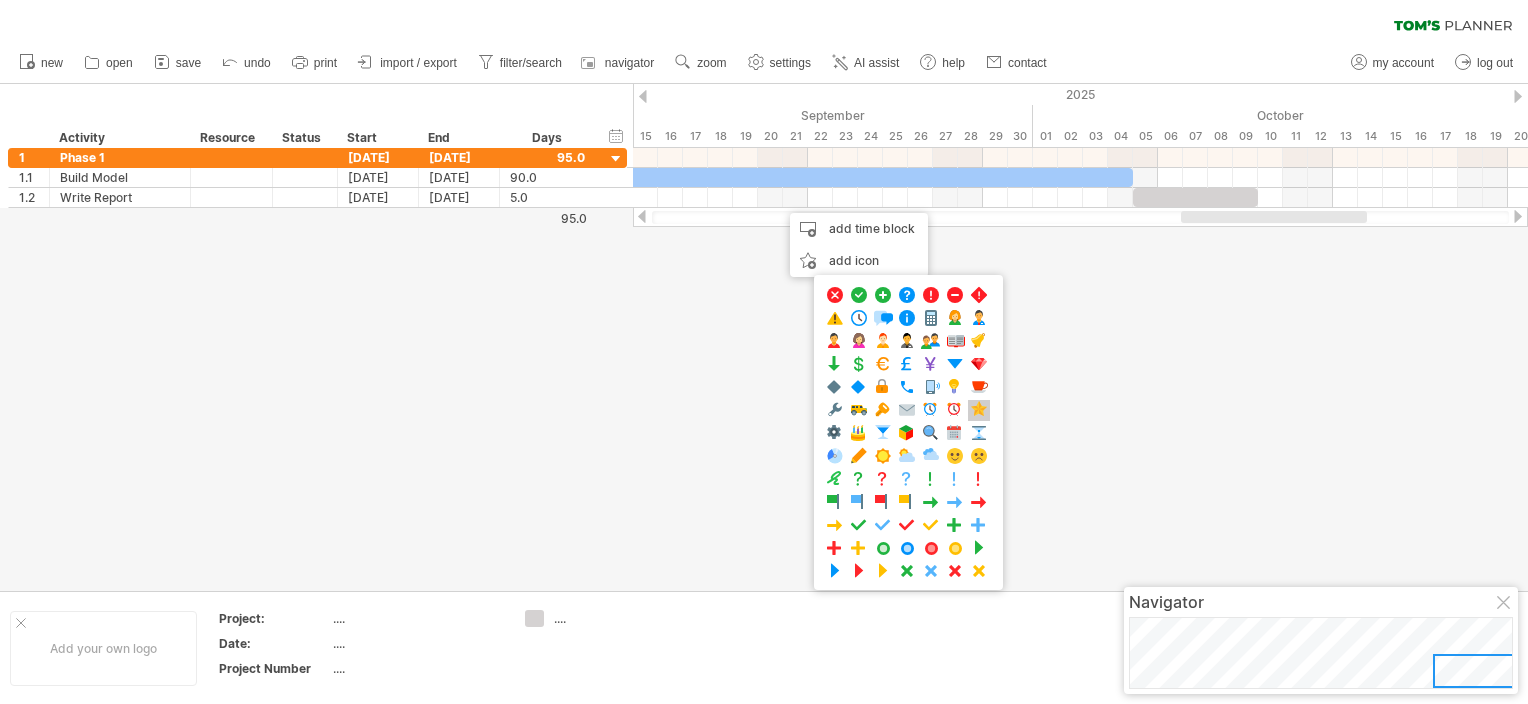 click at bounding box center (979, 410) 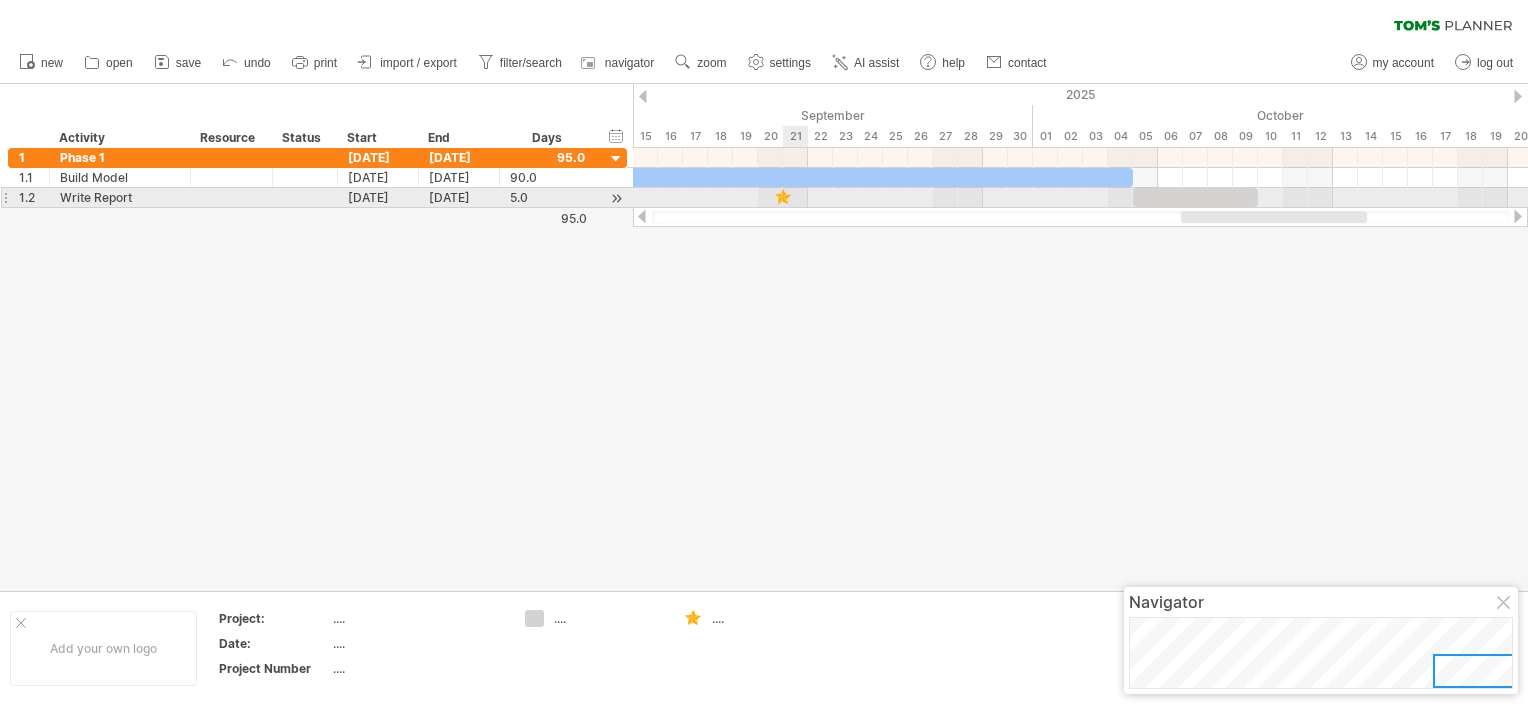 click at bounding box center (783, 197) 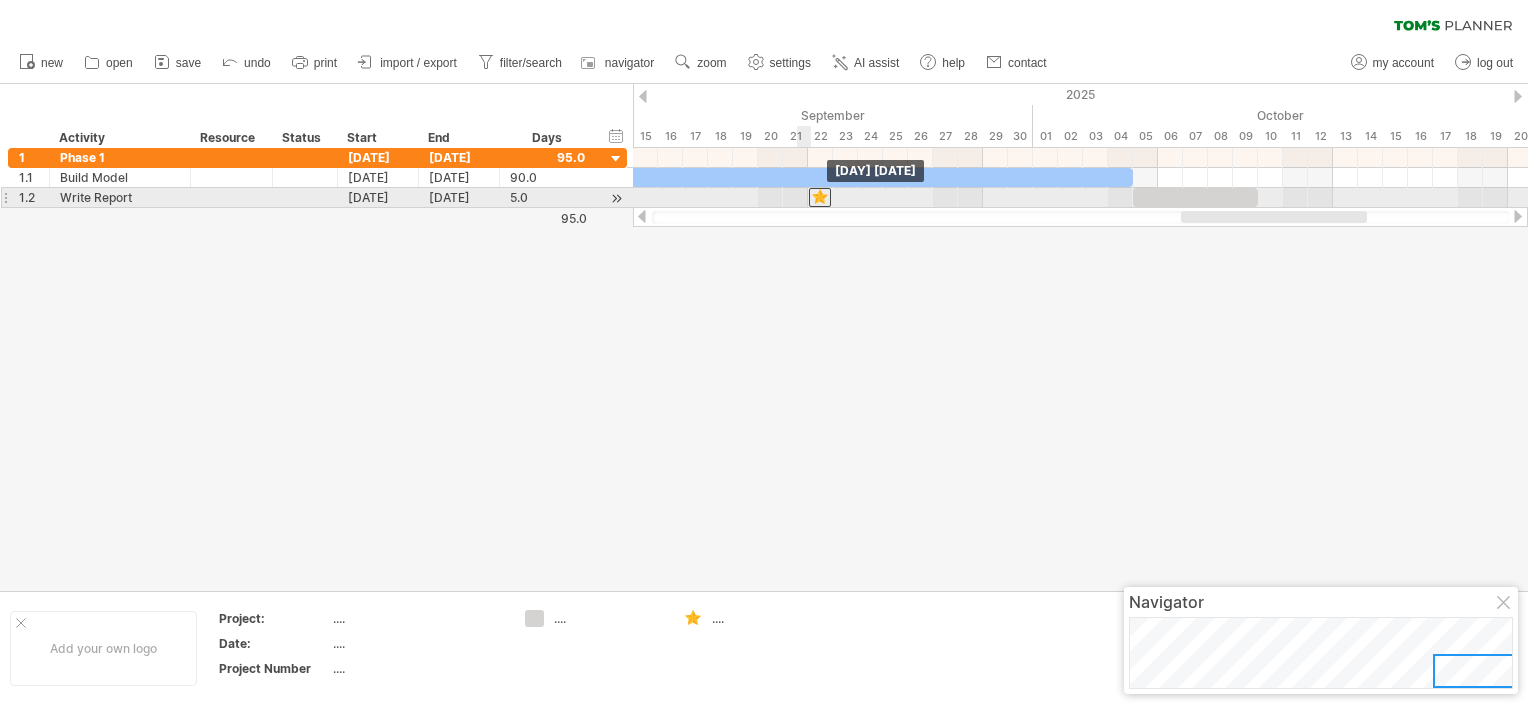 drag, startPoint x: 784, startPoint y: 197, endPoint x: 821, endPoint y: 207, distance: 38.327538 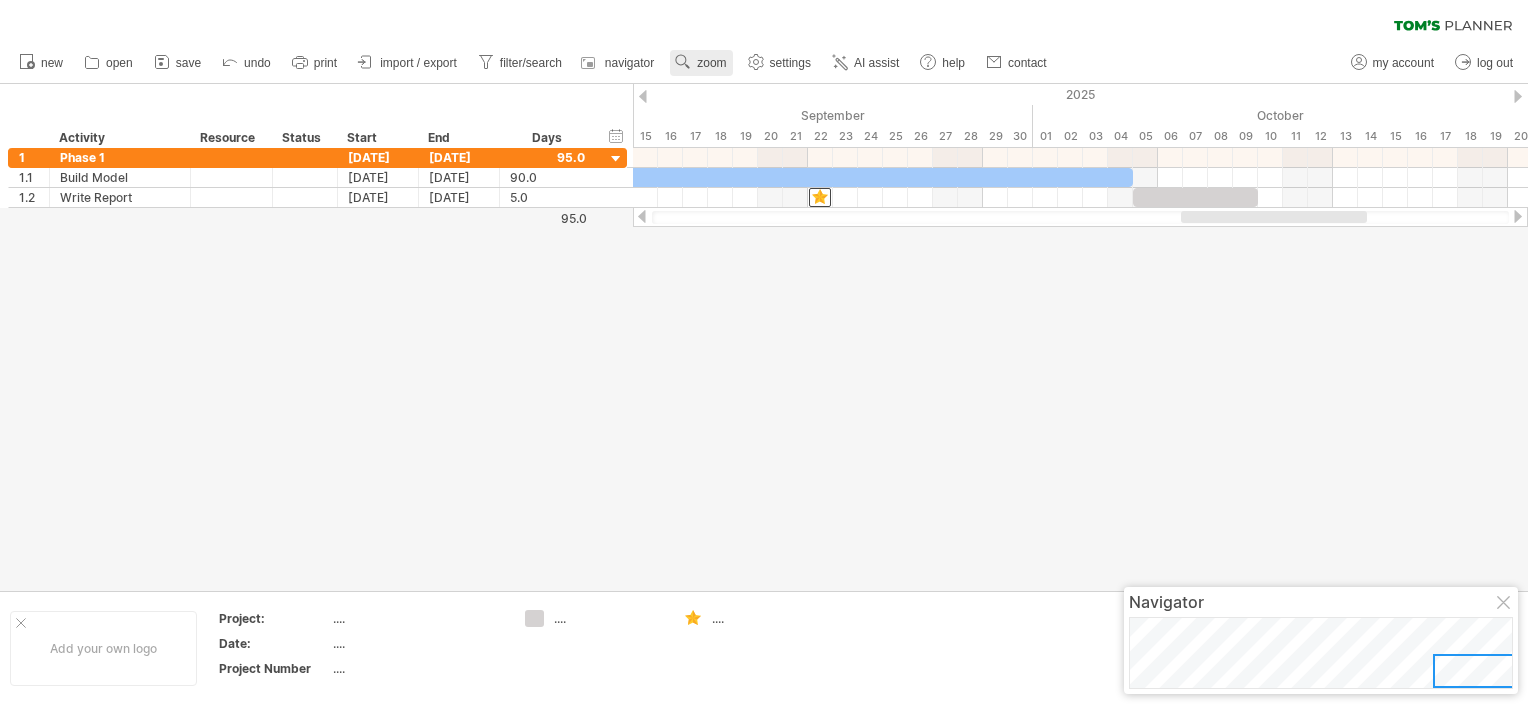 click on "zoom" at bounding box center (701, 63) 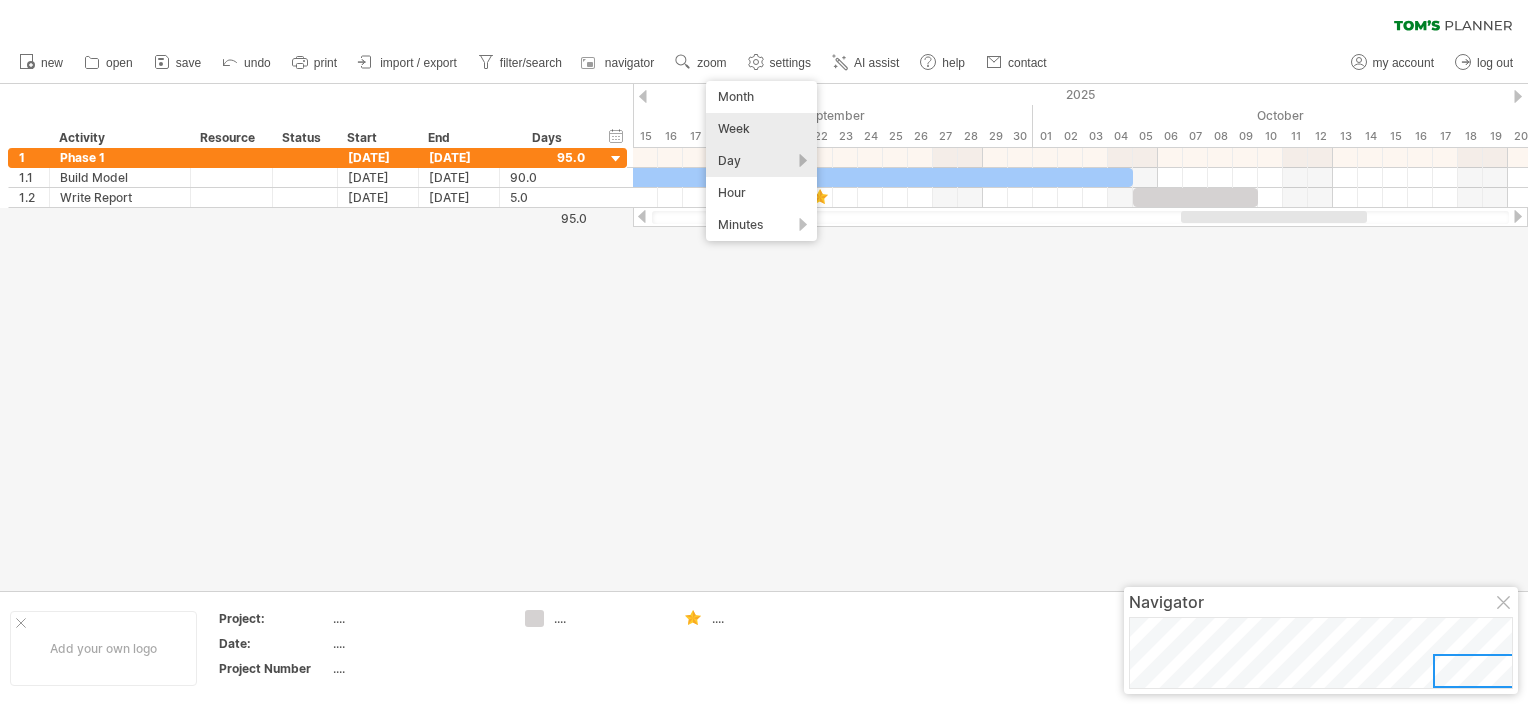 click on "Month" at bounding box center [761, 97] 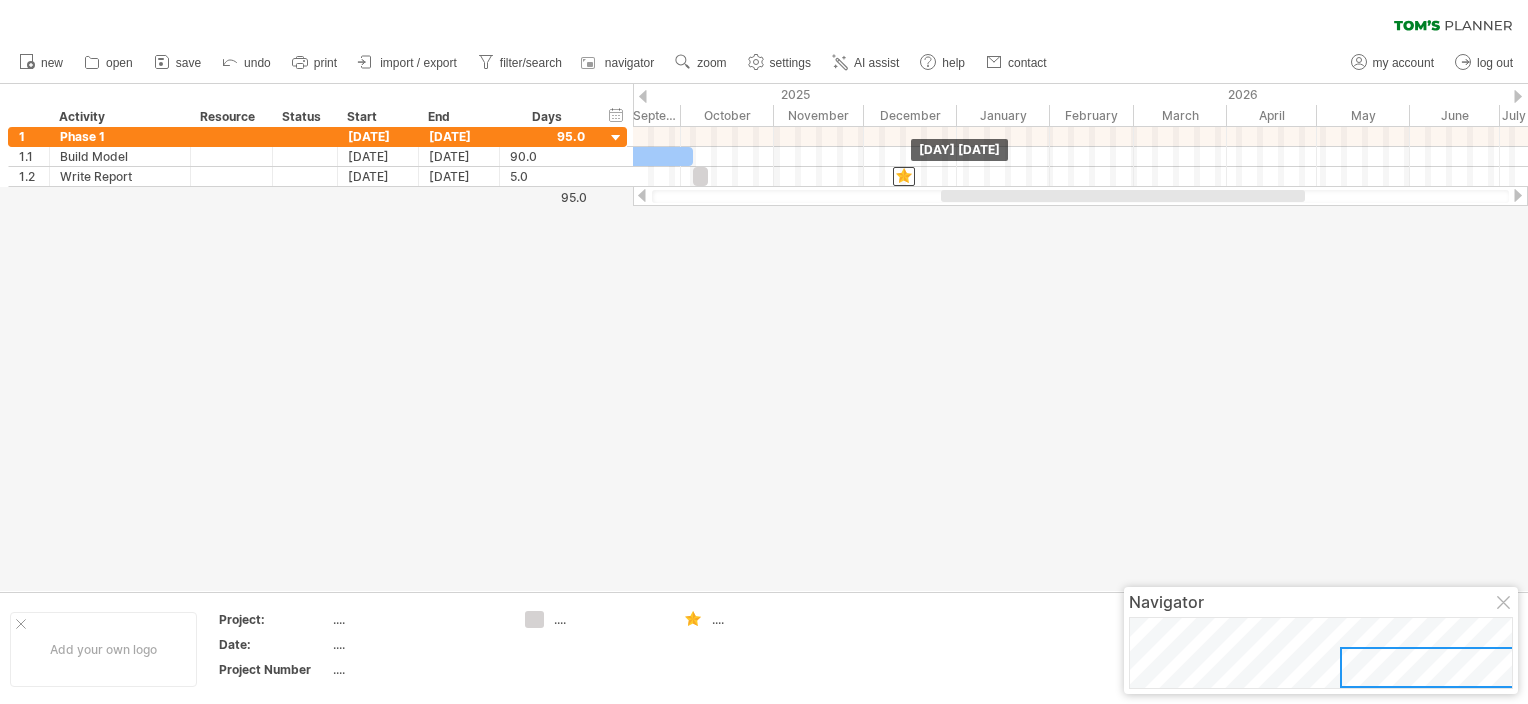 drag, startPoint x: 656, startPoint y: 173, endPoint x: 904, endPoint y: 251, distance: 259.97693 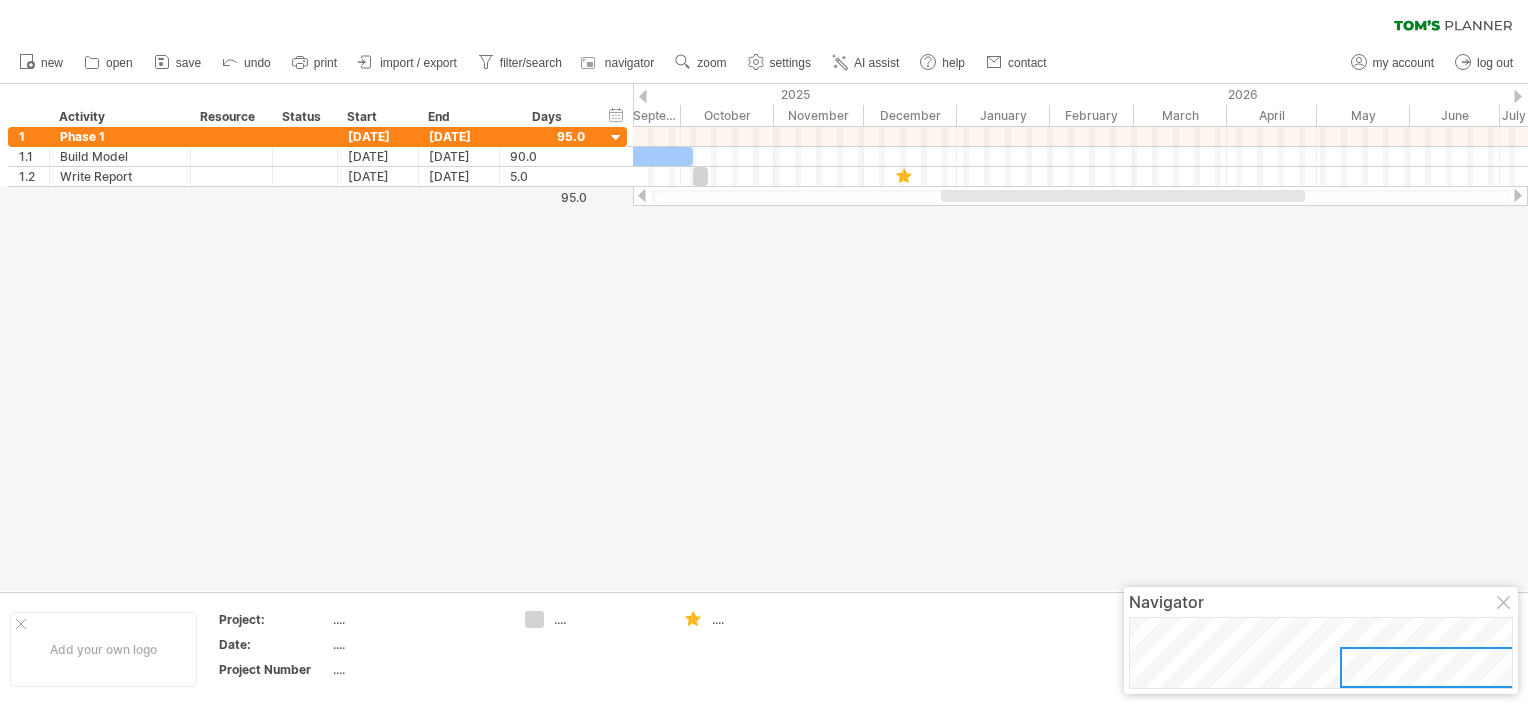 click at bounding box center [764, 337] 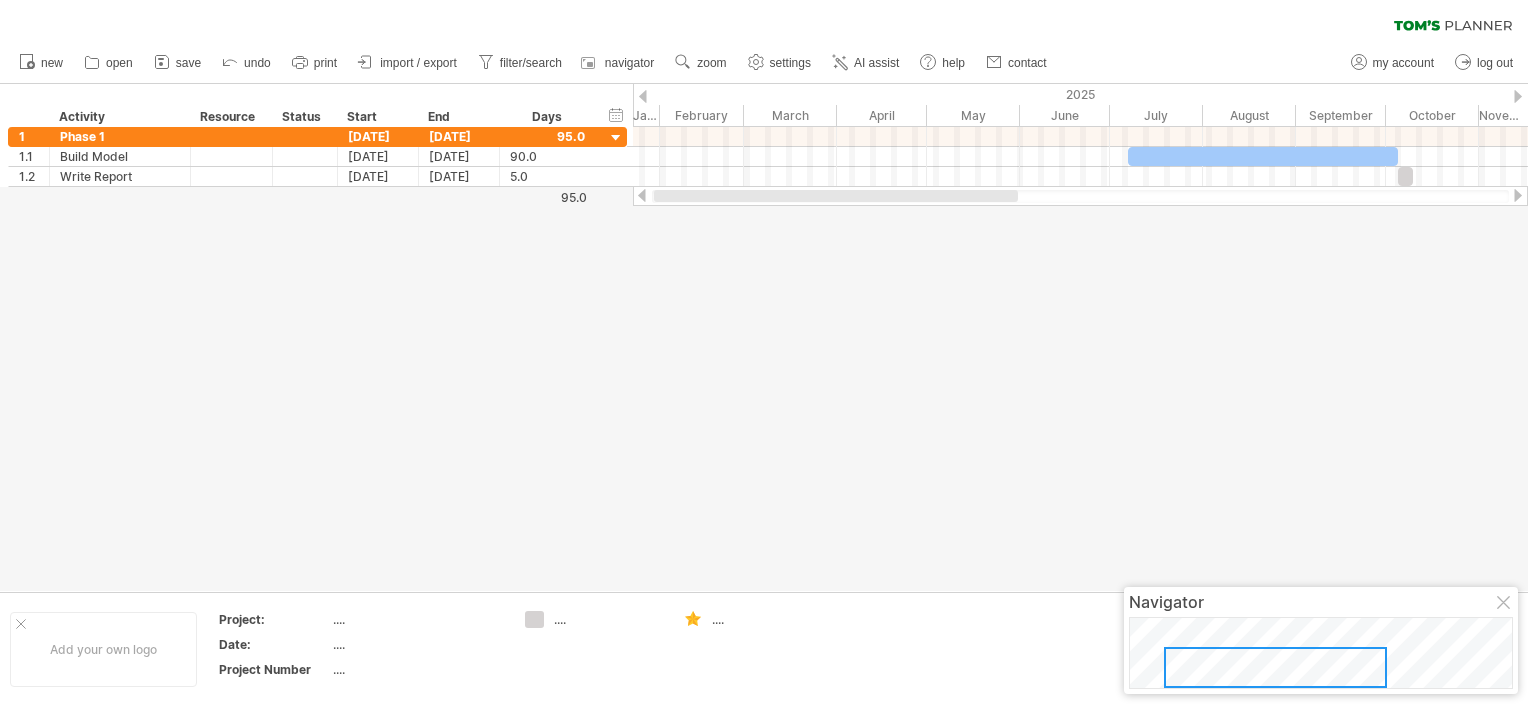 drag, startPoint x: 1036, startPoint y: 199, endPoint x: 749, endPoint y: 232, distance: 288.891 